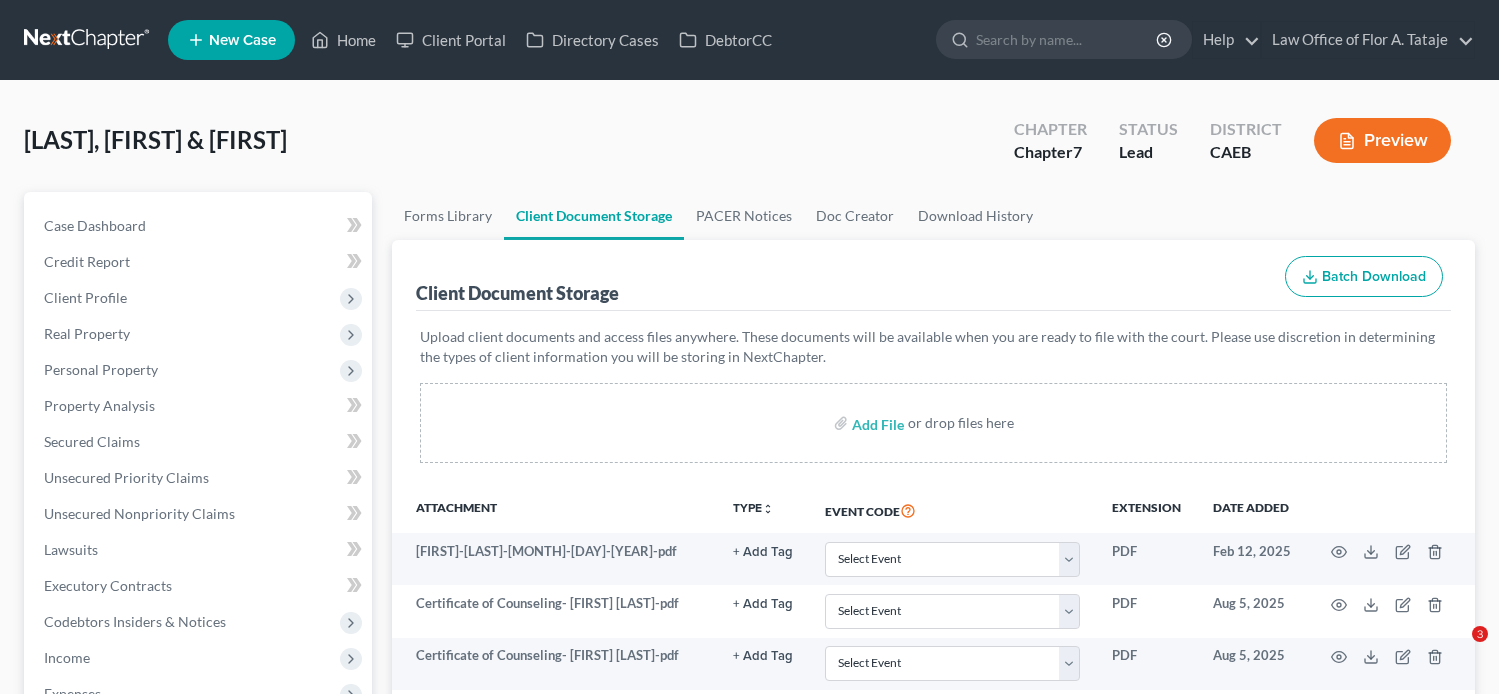scroll, scrollTop: 0, scrollLeft: 0, axis: both 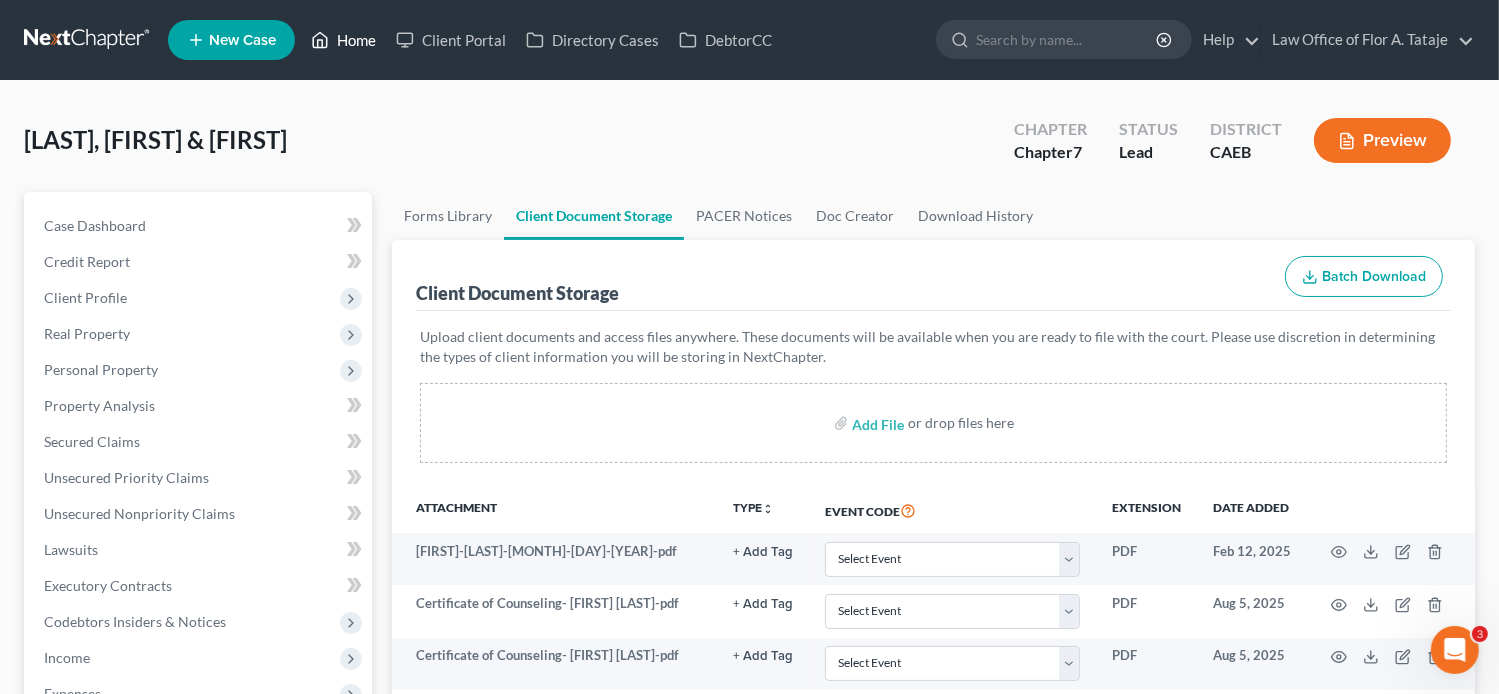 click on "Home" at bounding box center [343, 40] 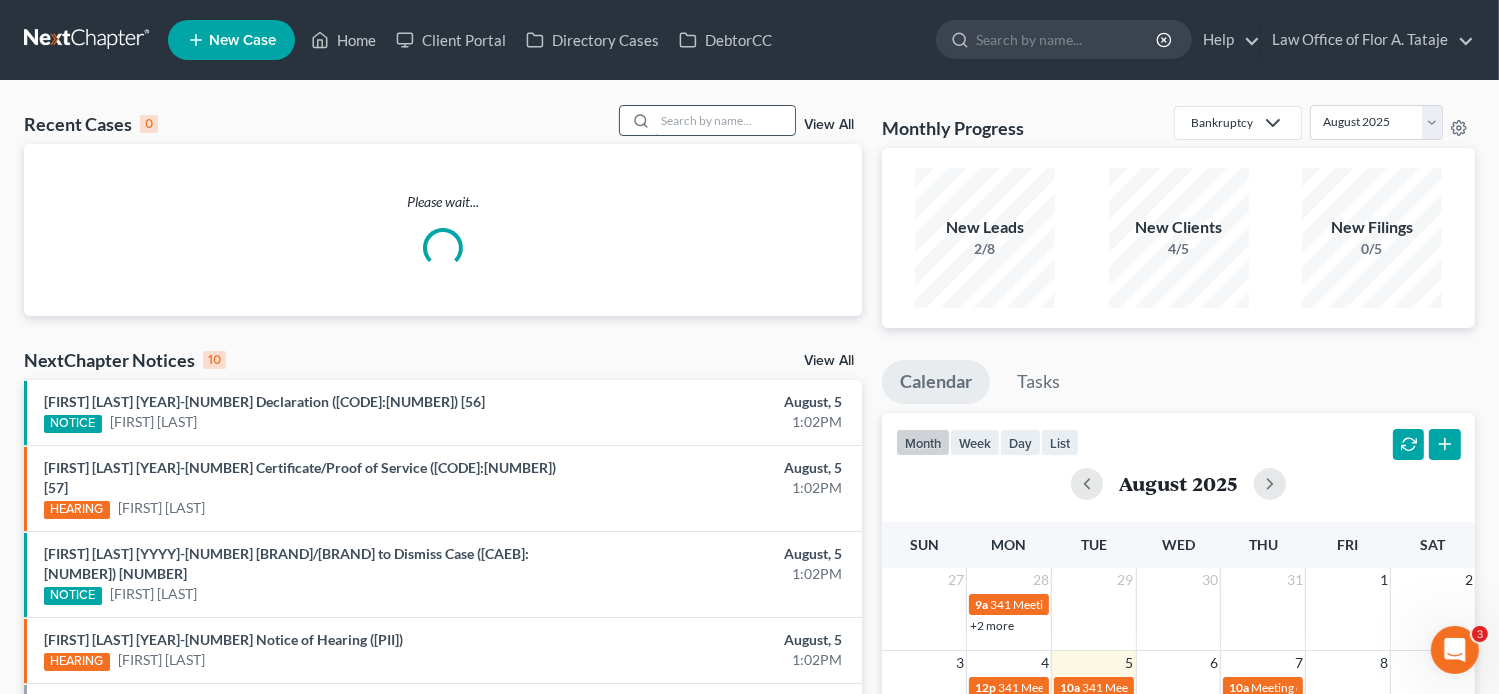 click at bounding box center [725, 120] 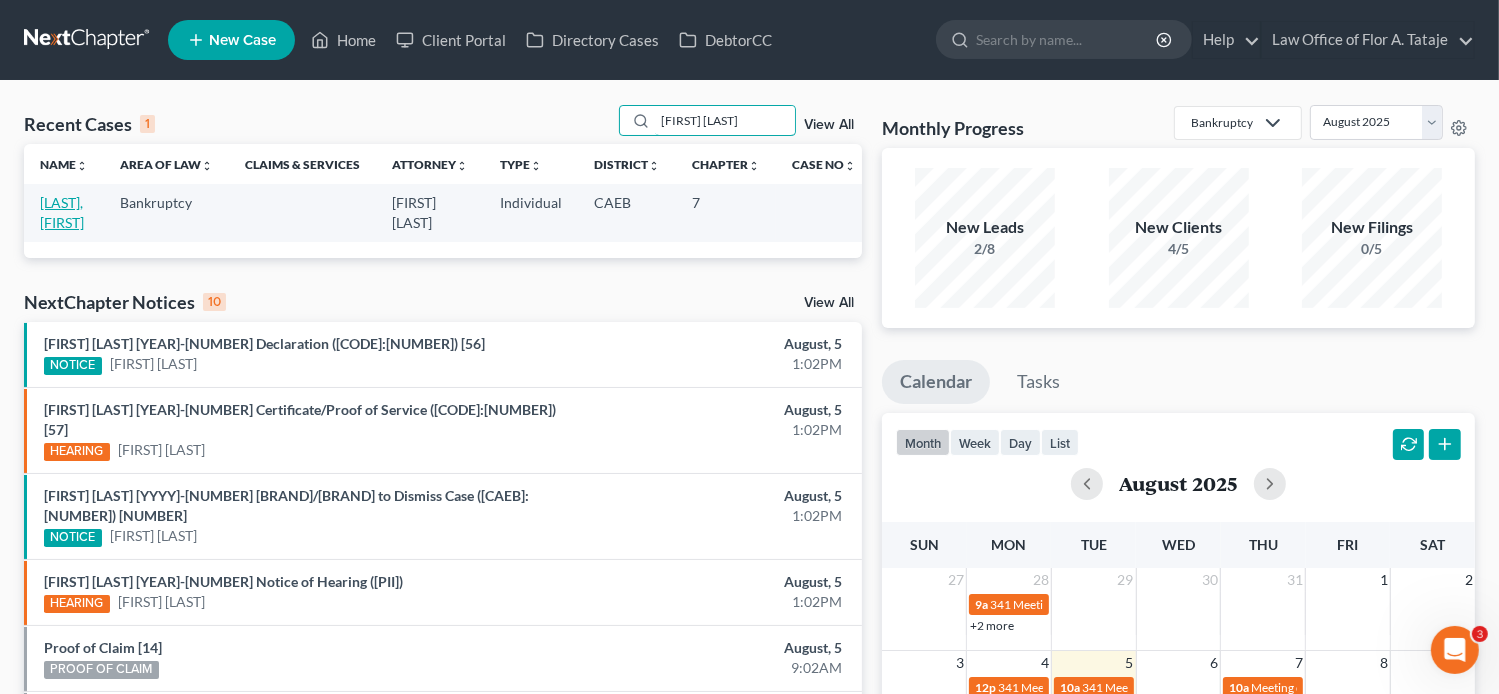 type on "[FIRST] [LAST]" 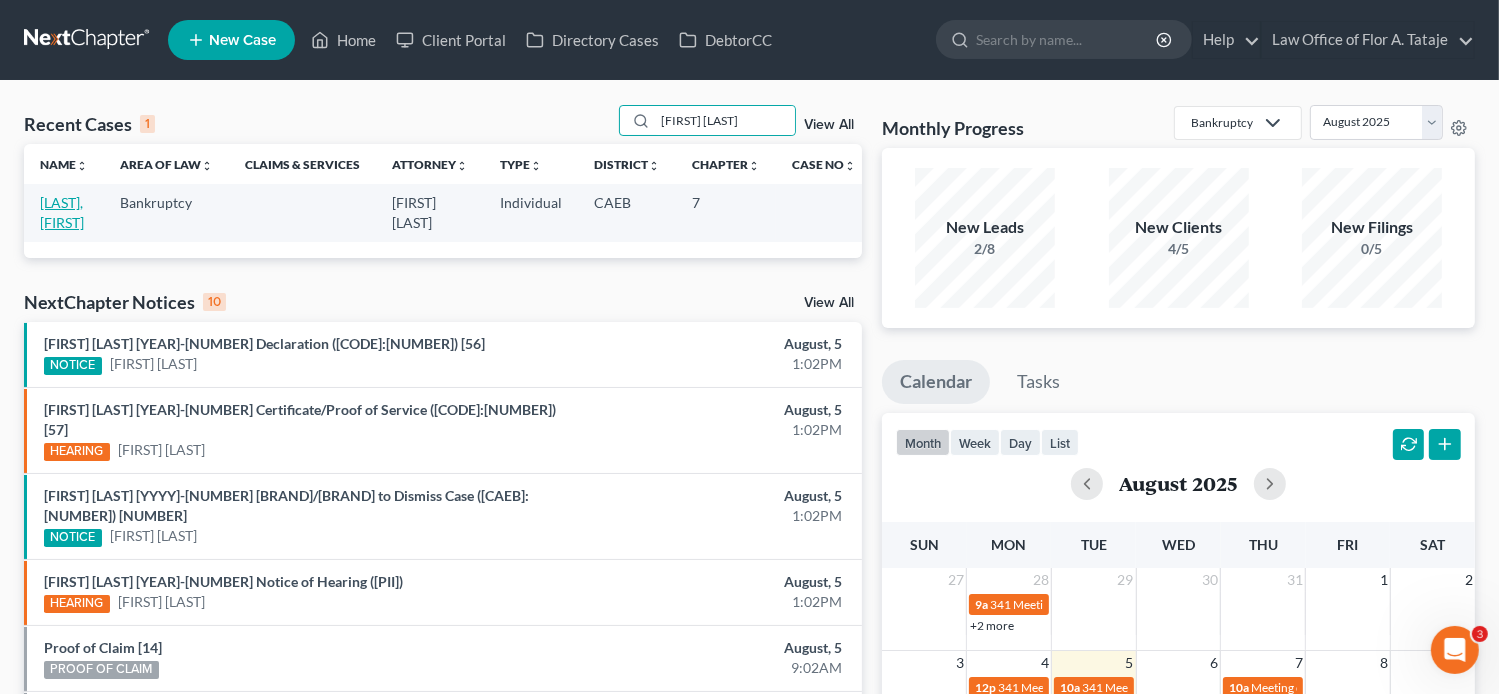 click on "[LAST], [FIRST]" at bounding box center [62, 212] 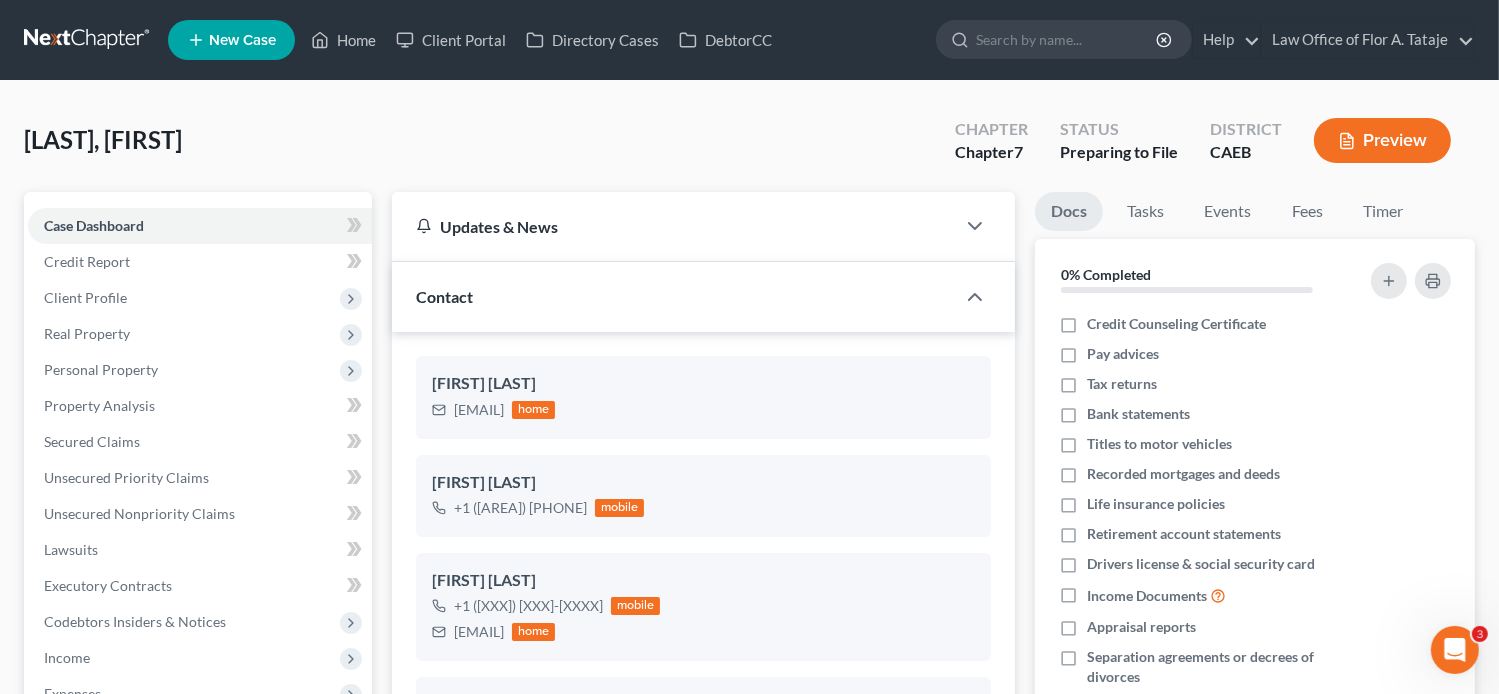 scroll, scrollTop: 1027, scrollLeft: 0, axis: vertical 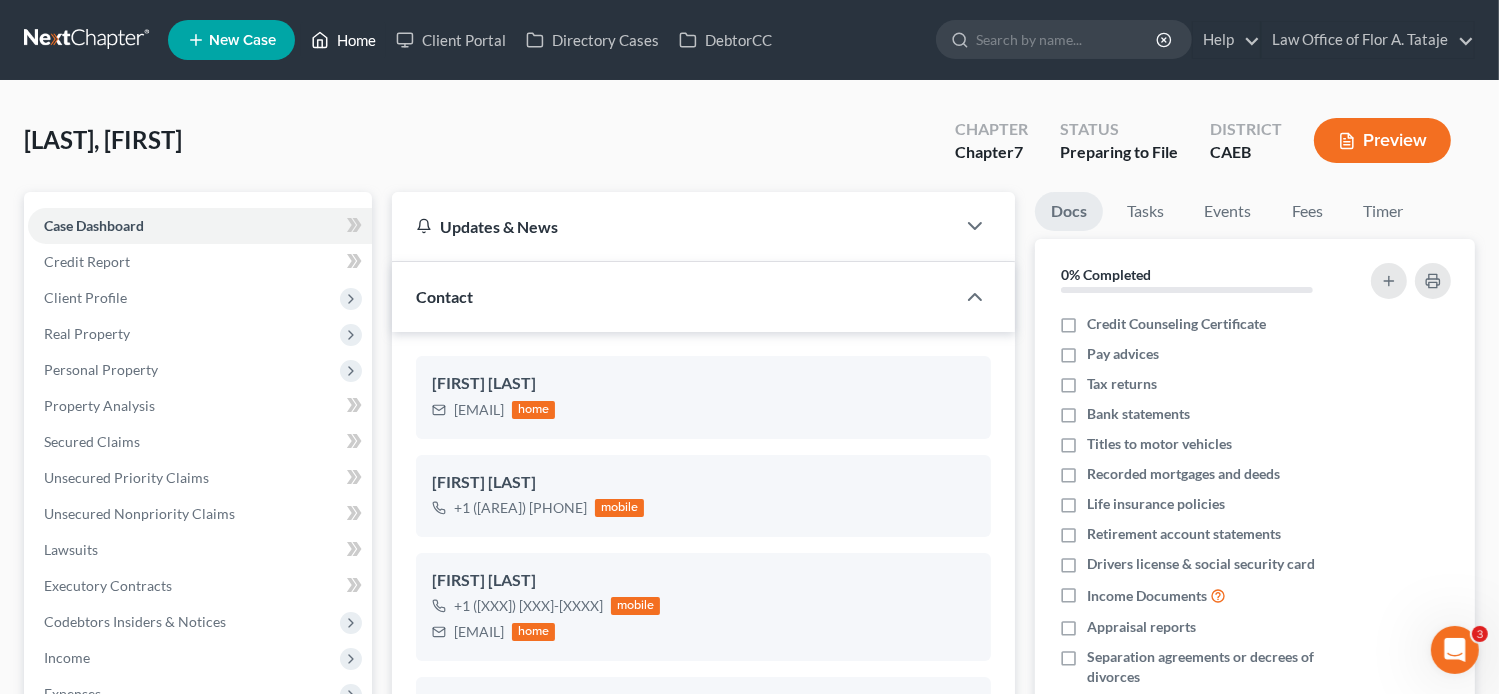 click on "Home" at bounding box center (343, 40) 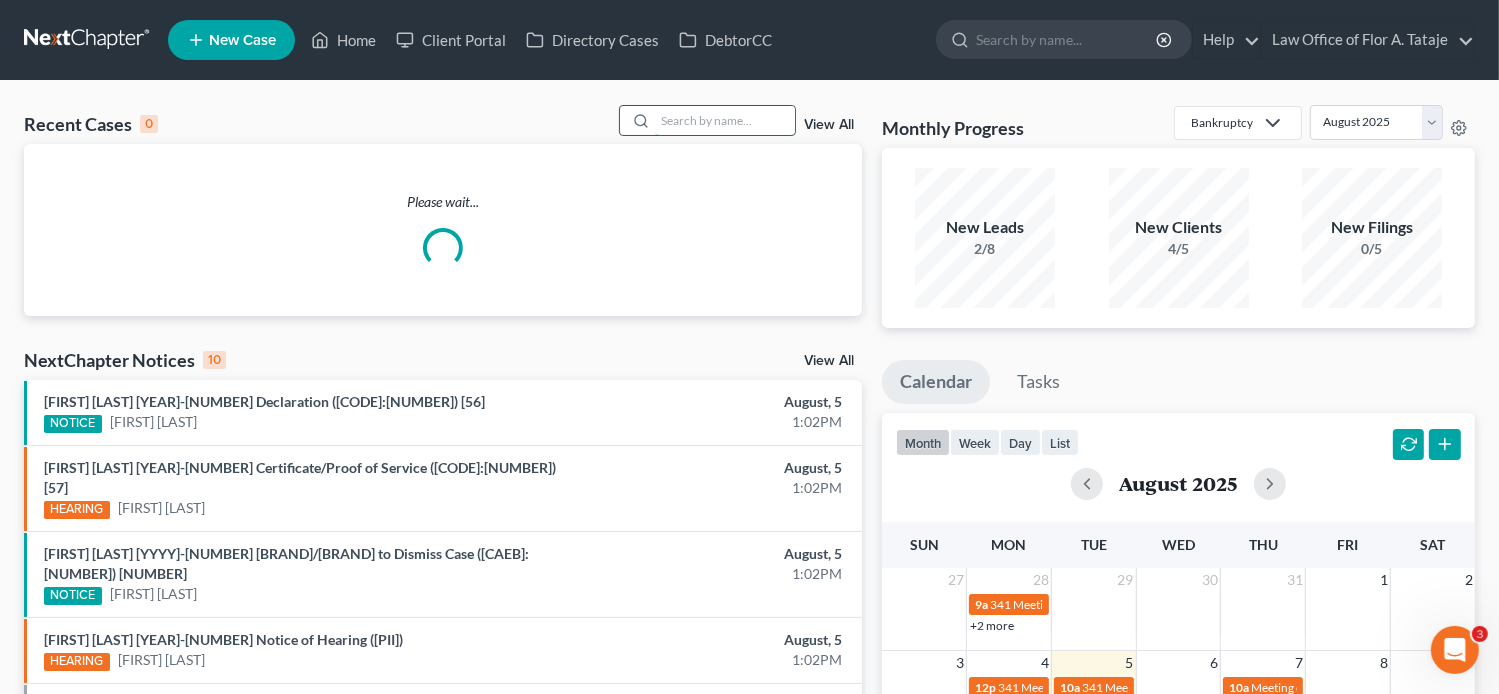click at bounding box center [725, 120] 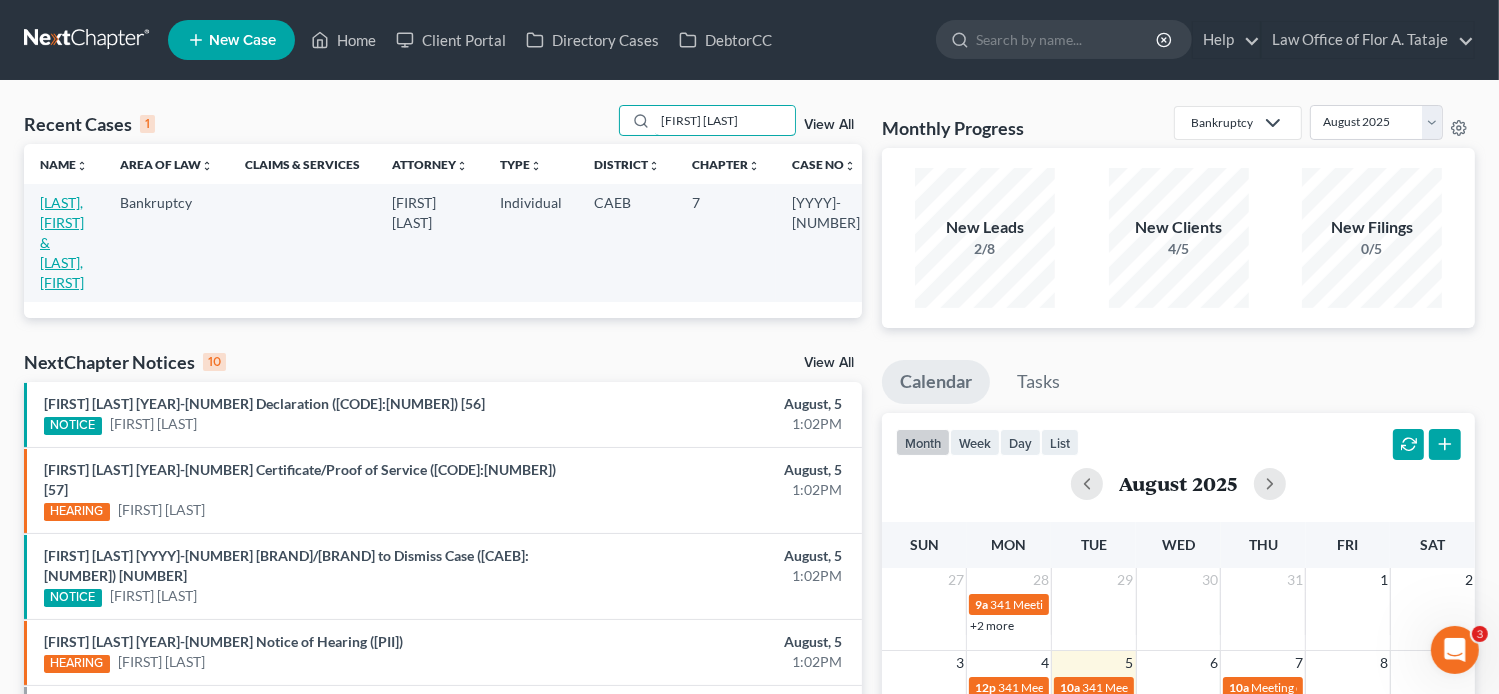 type on "[FIRST] [LAST]" 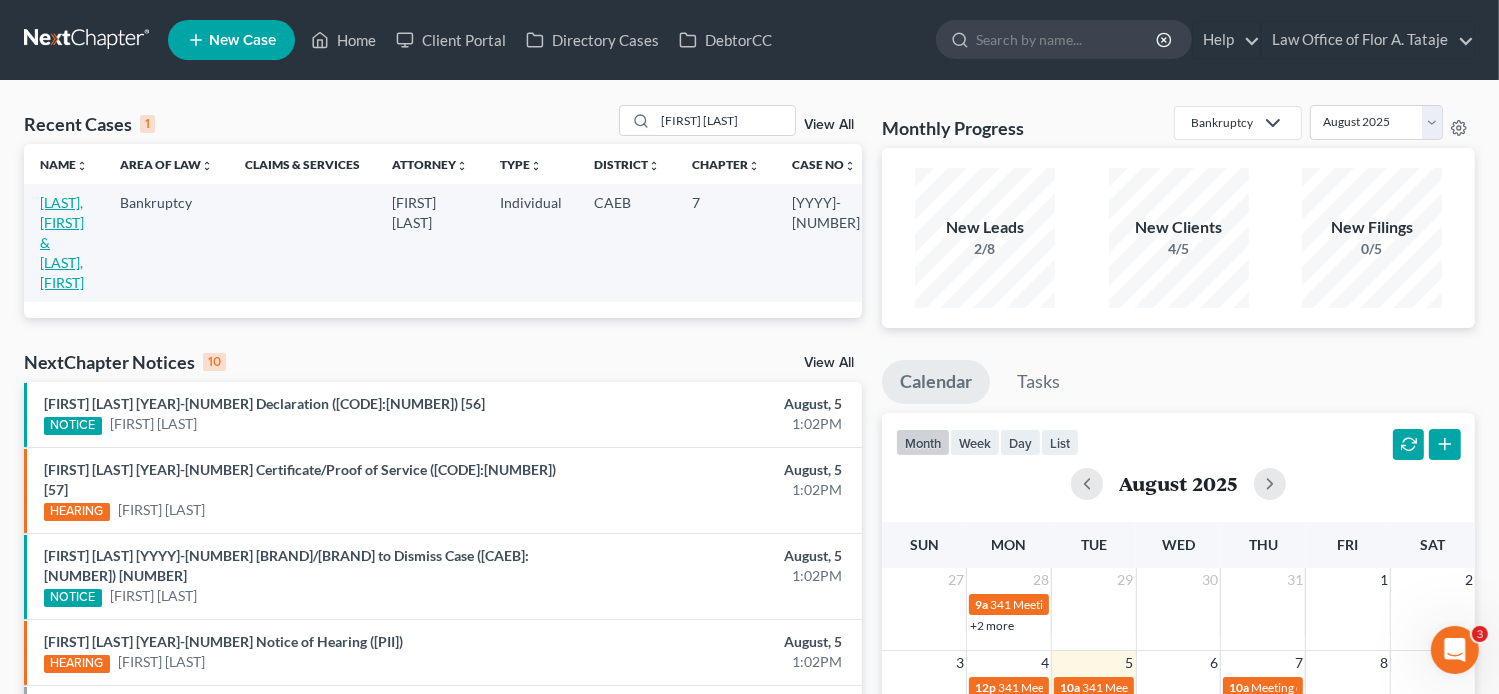 click on "[LAST], [FIRST] & [LAST], [FIRST]" at bounding box center (62, 242) 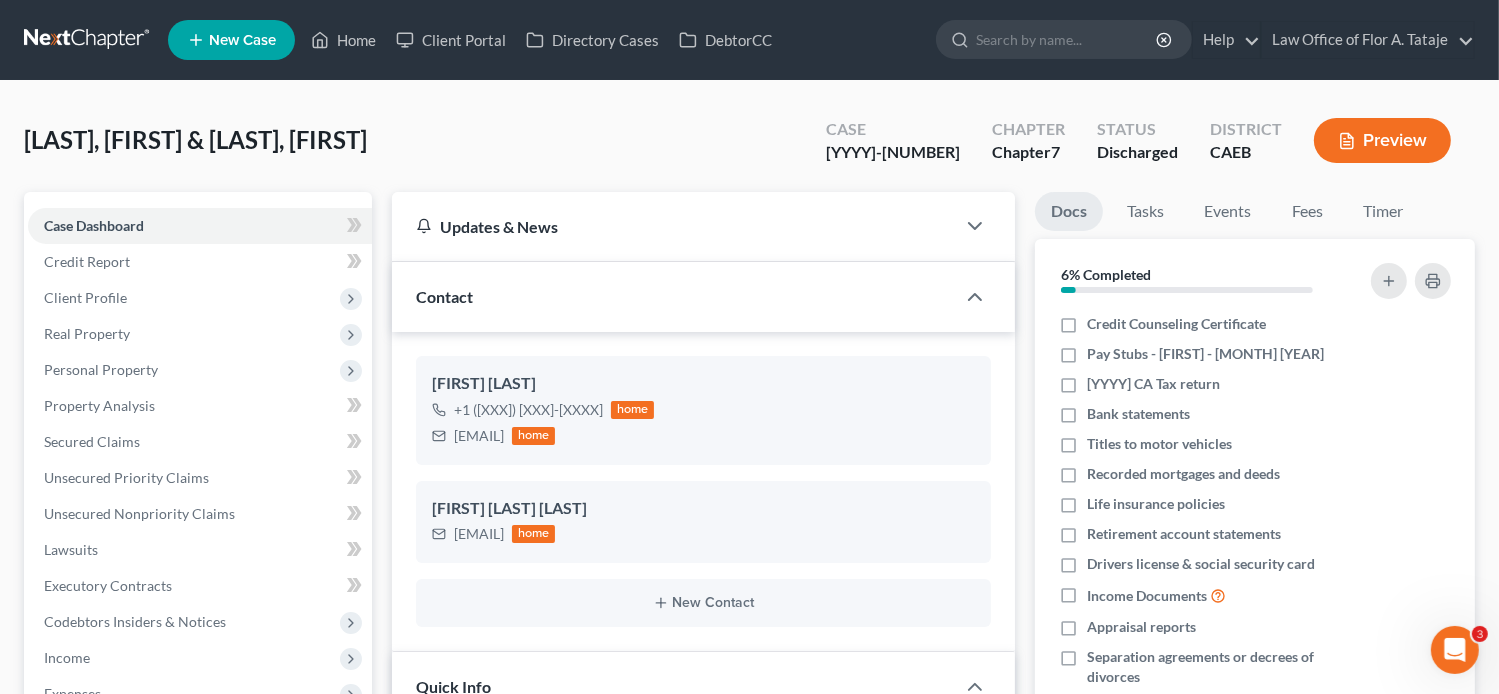 scroll, scrollTop: 1365, scrollLeft: 0, axis: vertical 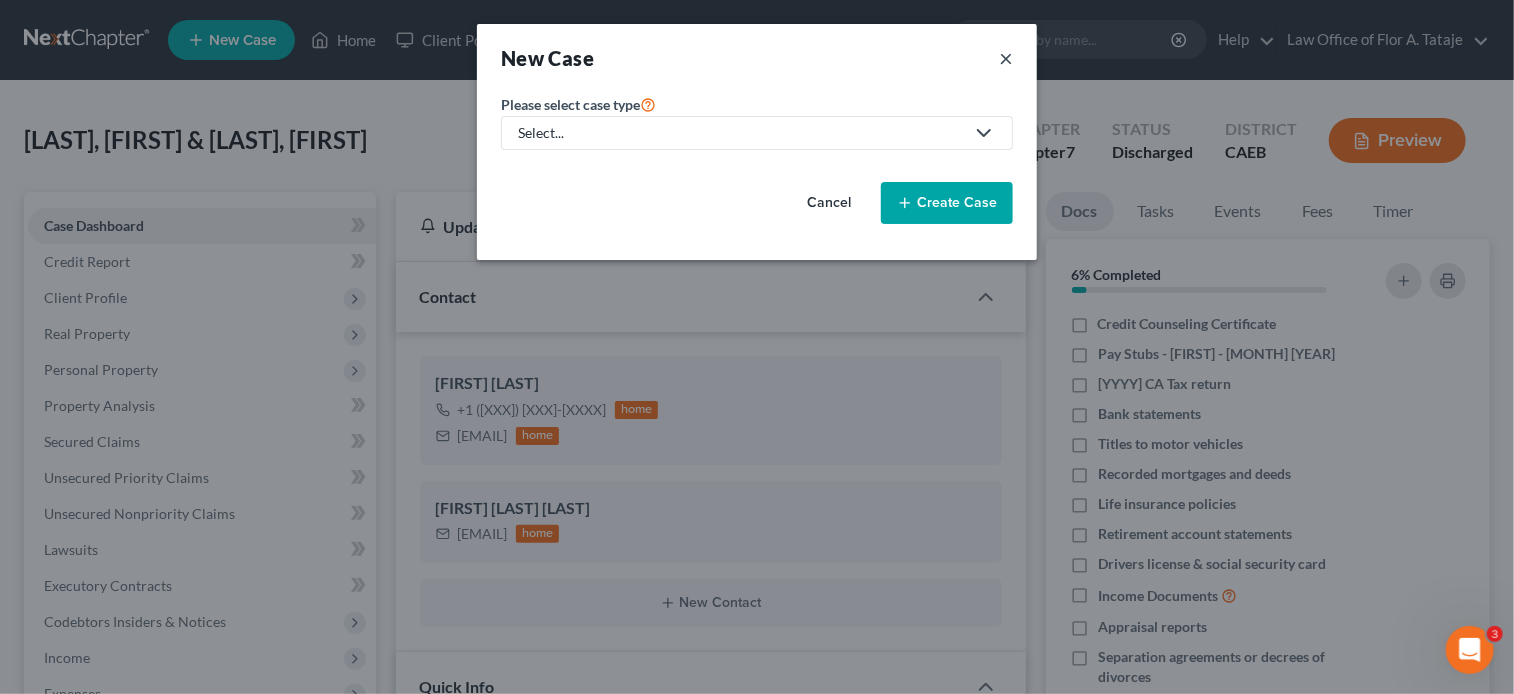 click on "×" at bounding box center (1006, 58) 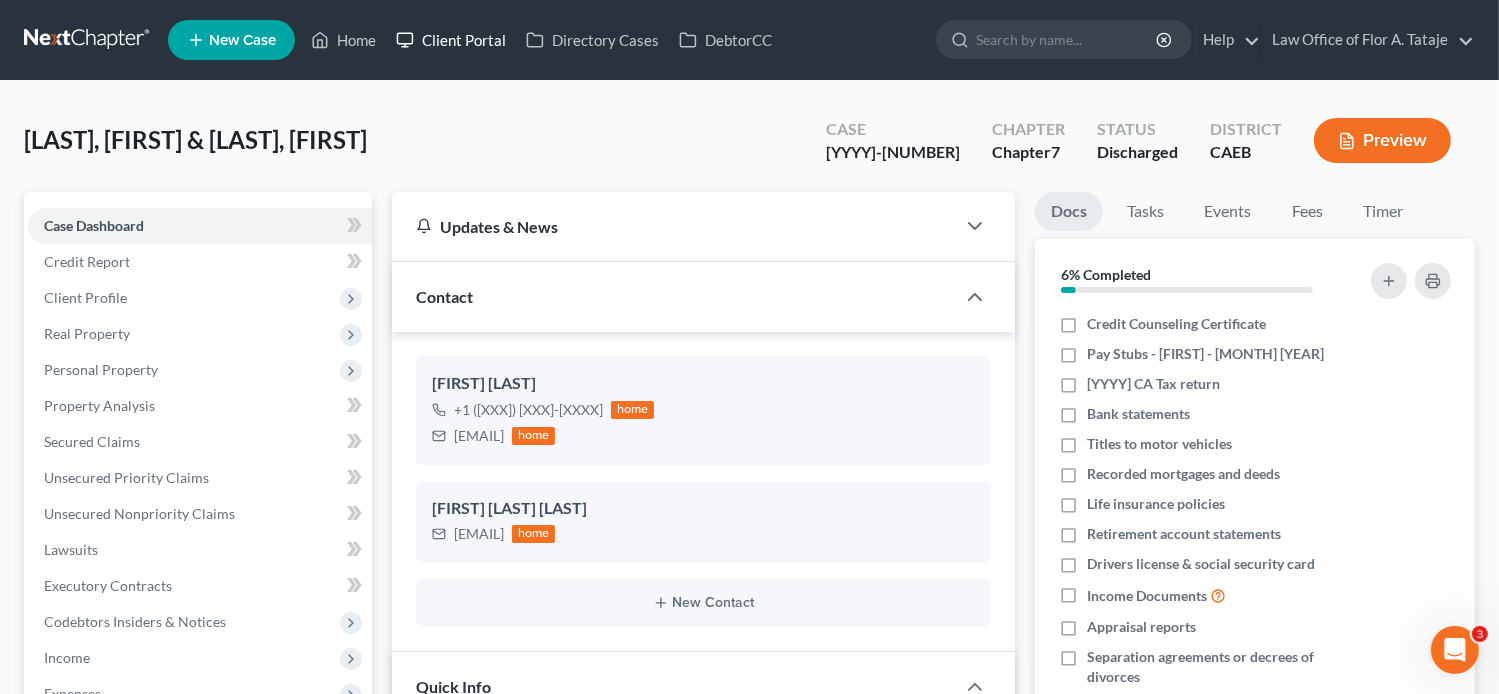 click on "Client Portal" at bounding box center [451, 40] 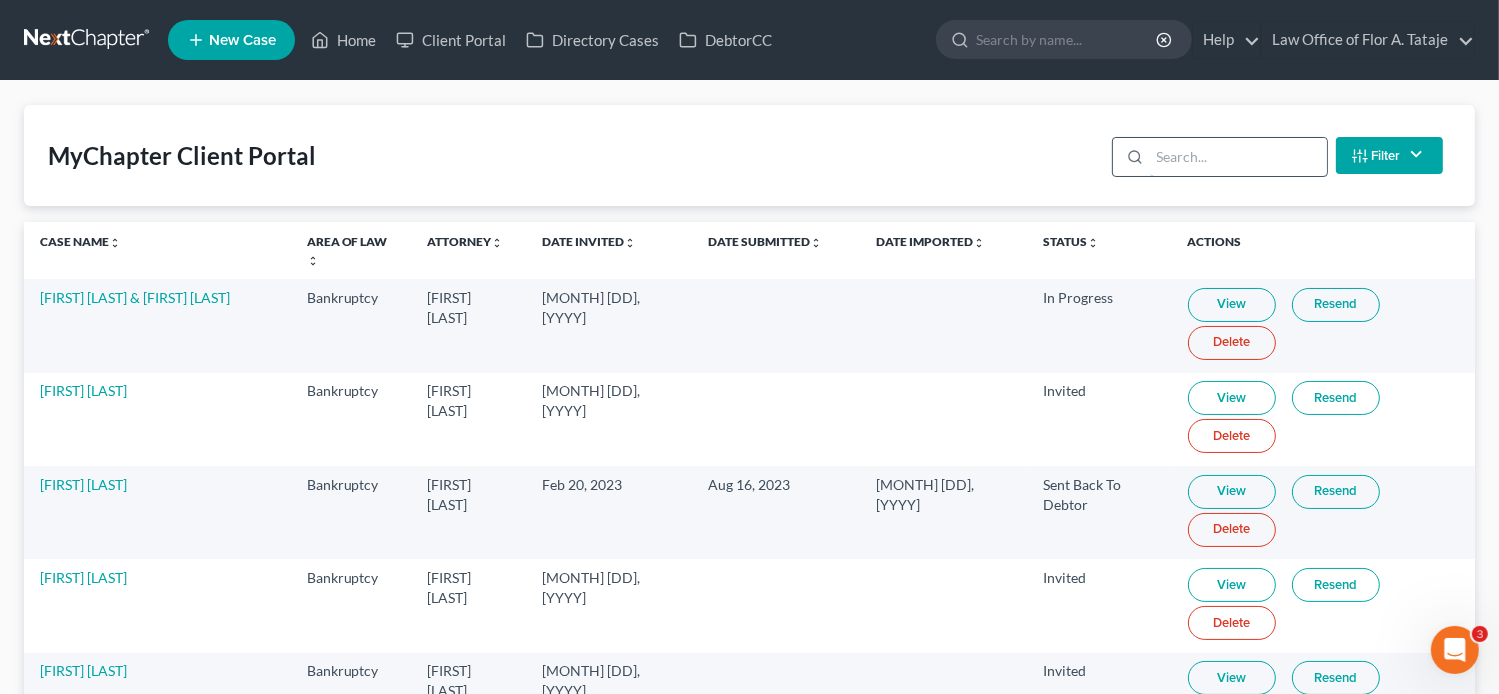 click at bounding box center (1238, 157) 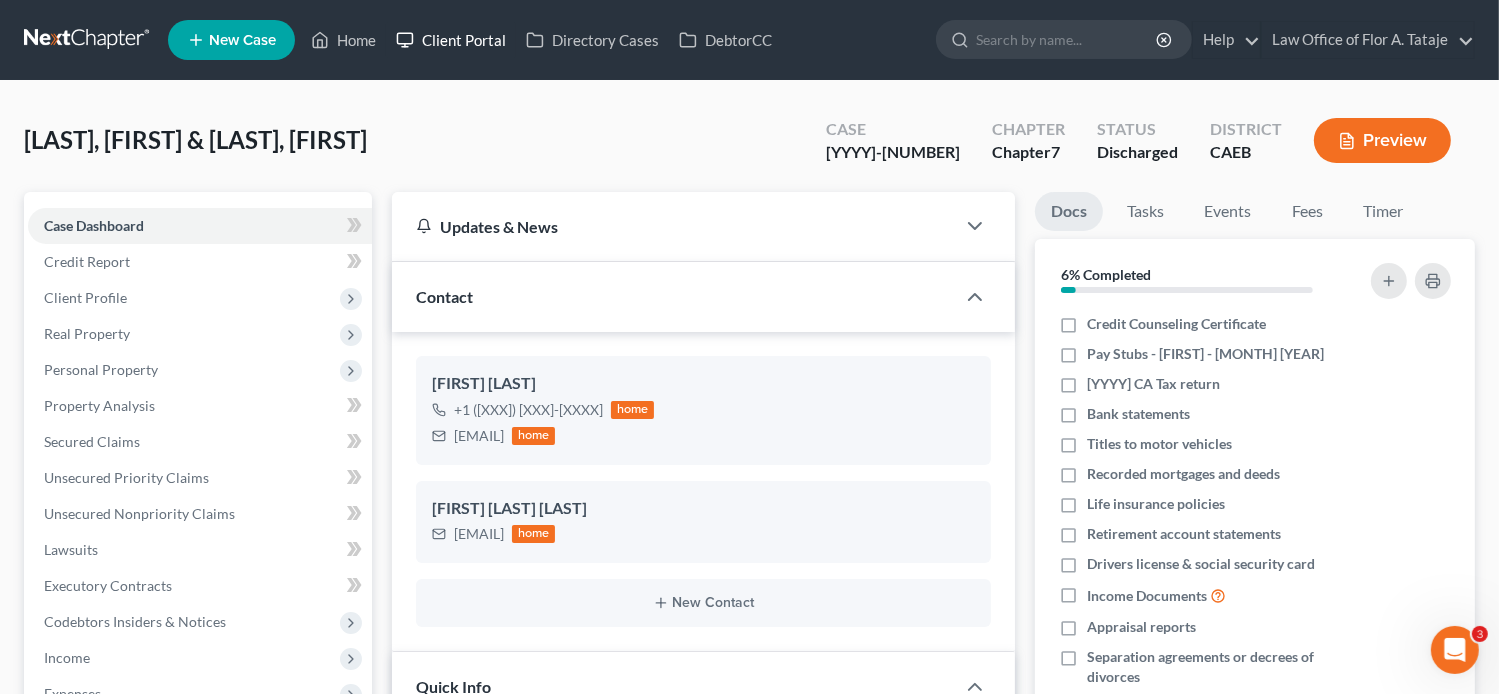 scroll, scrollTop: 1365, scrollLeft: 0, axis: vertical 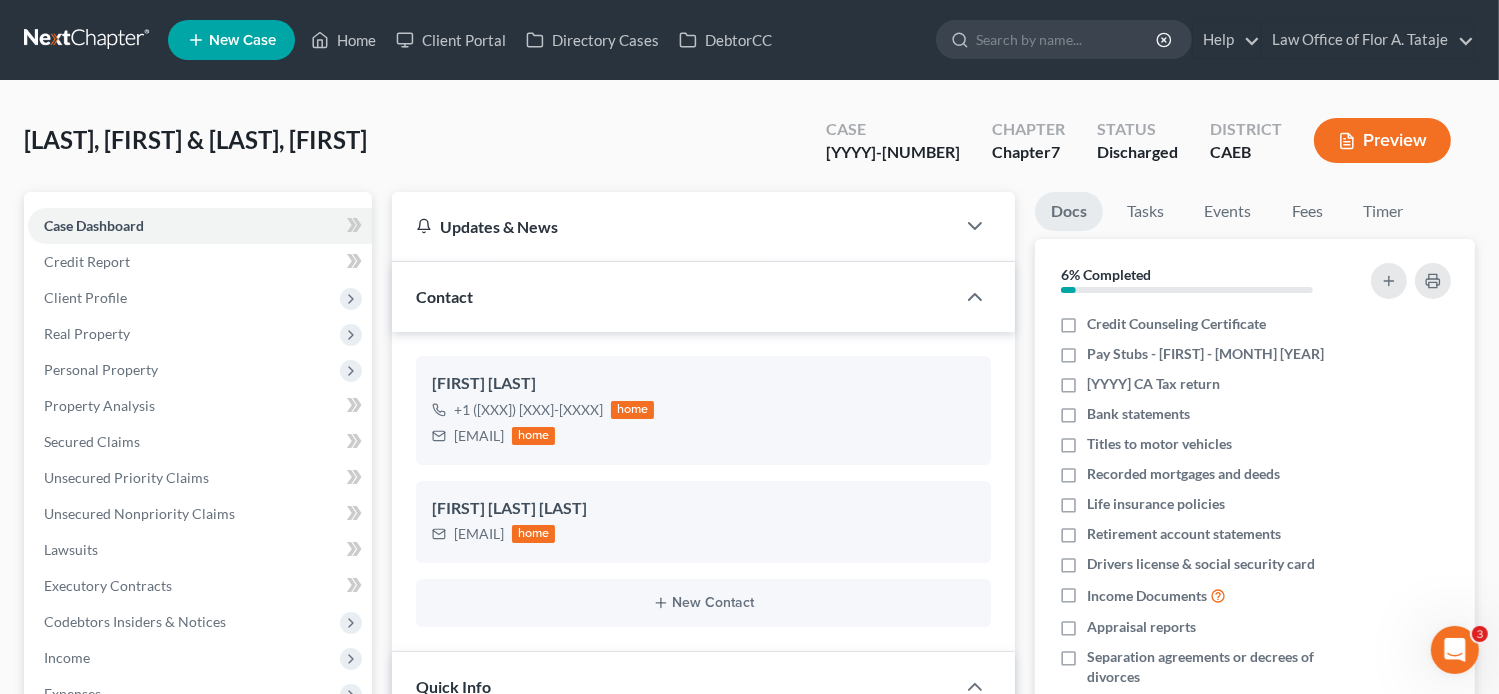 click on "New Case" at bounding box center (242, 40) 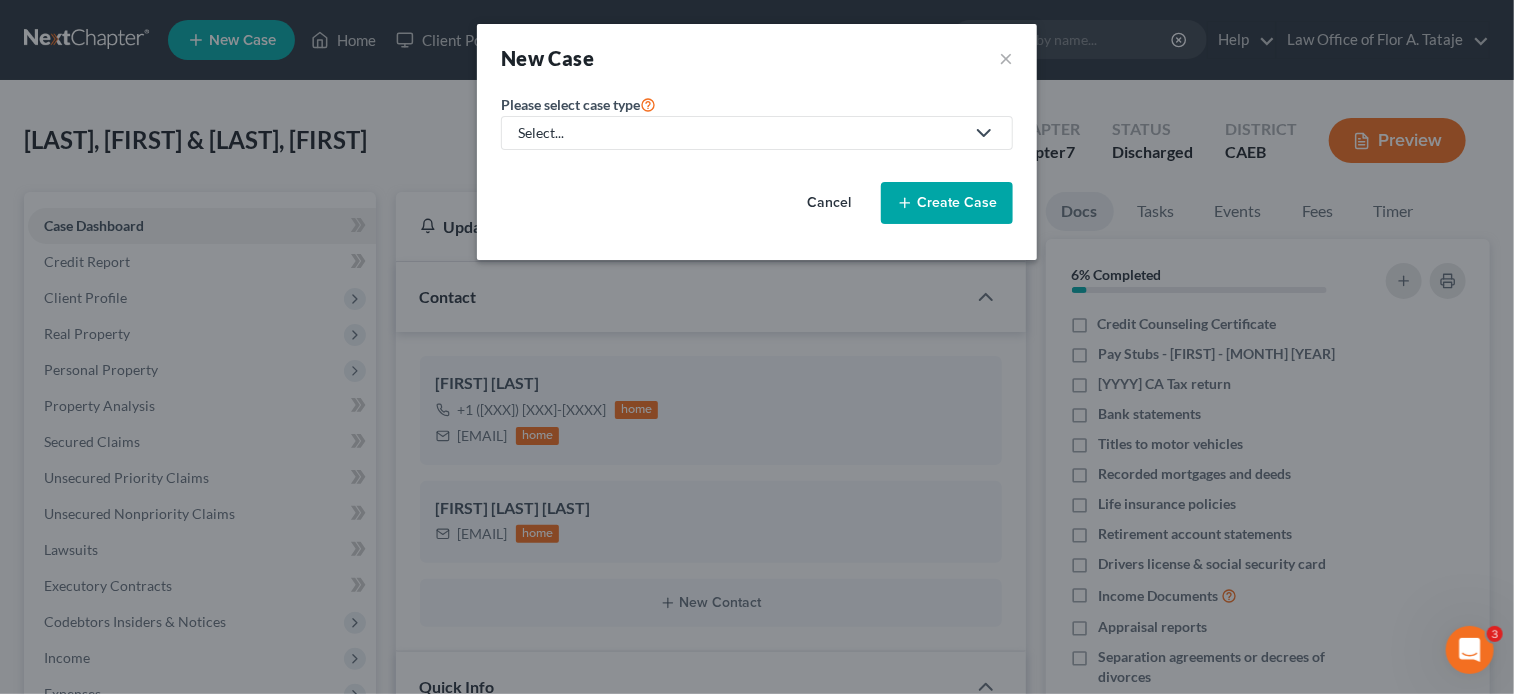 click on "Select..." at bounding box center (741, 133) 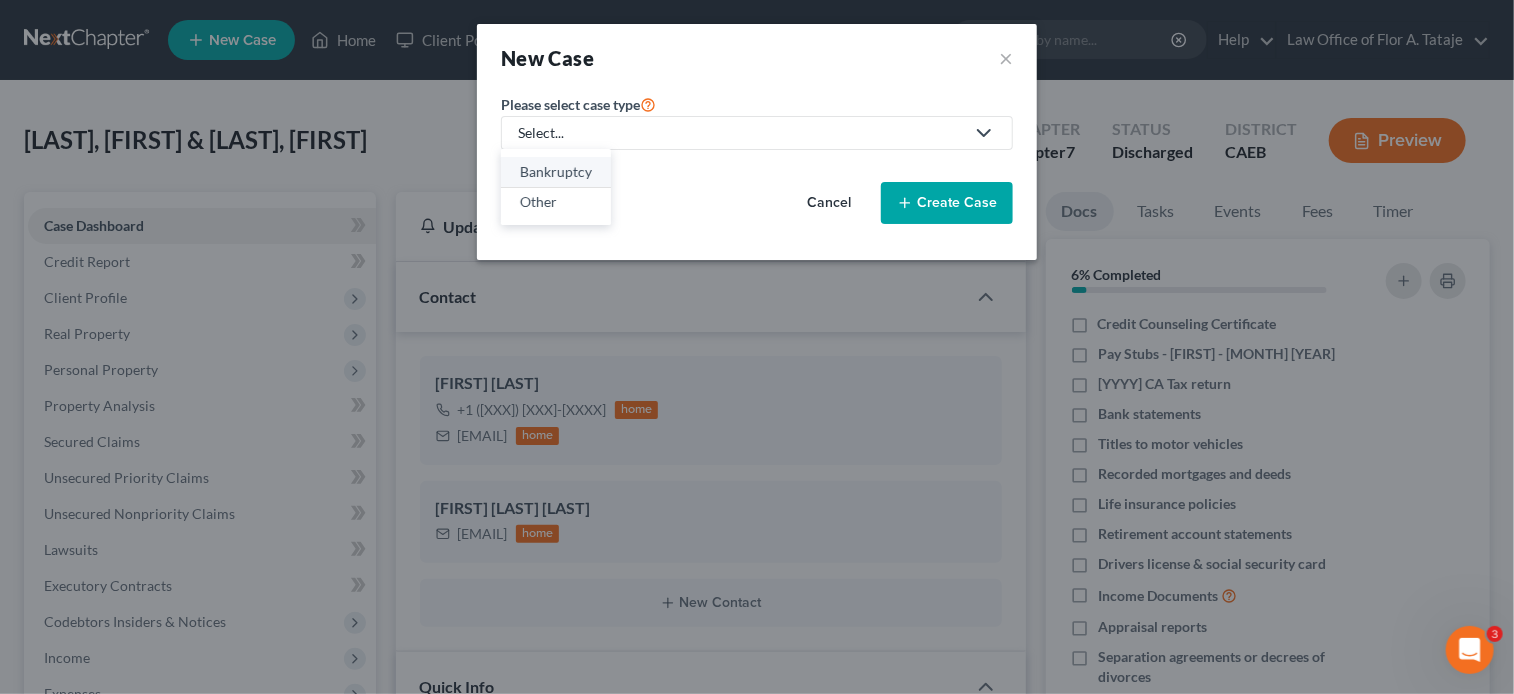 click on "Bankruptcy" at bounding box center (556, 172) 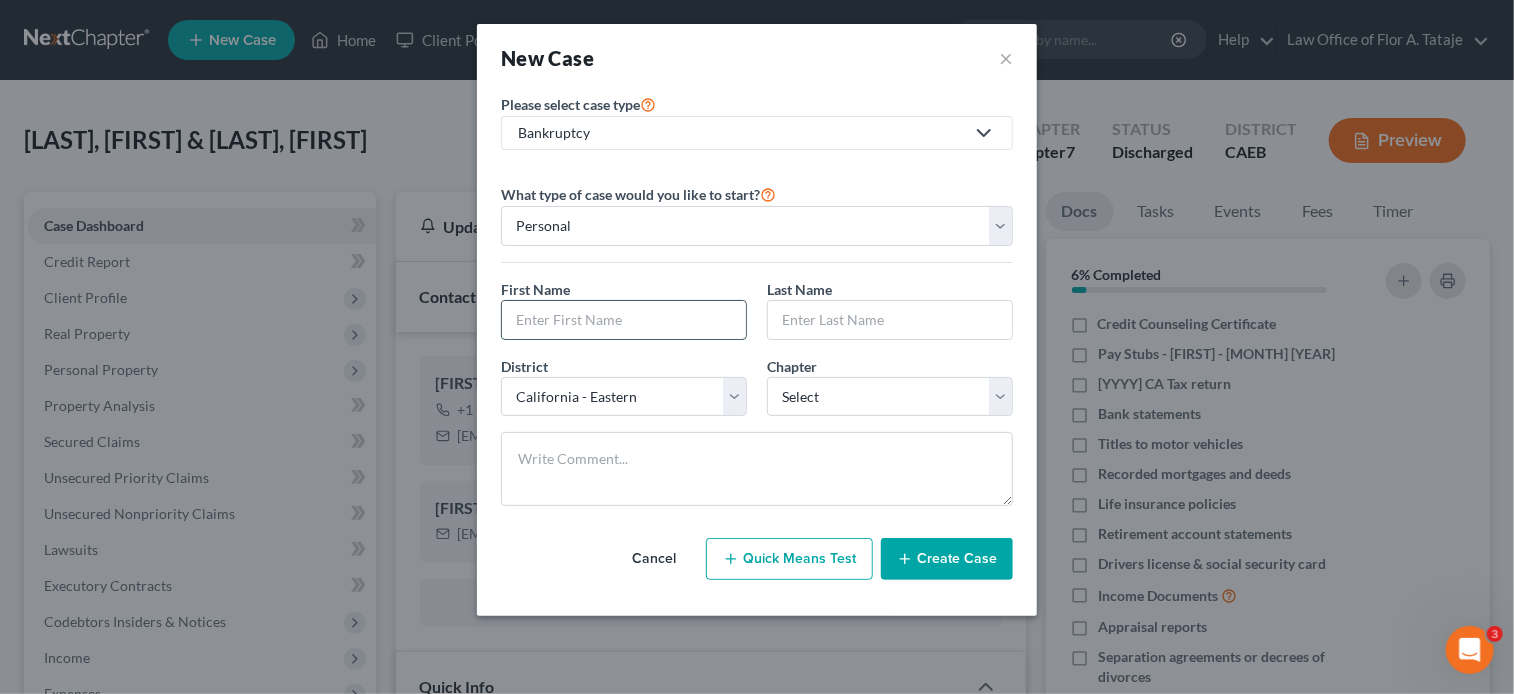 click at bounding box center (624, 320) 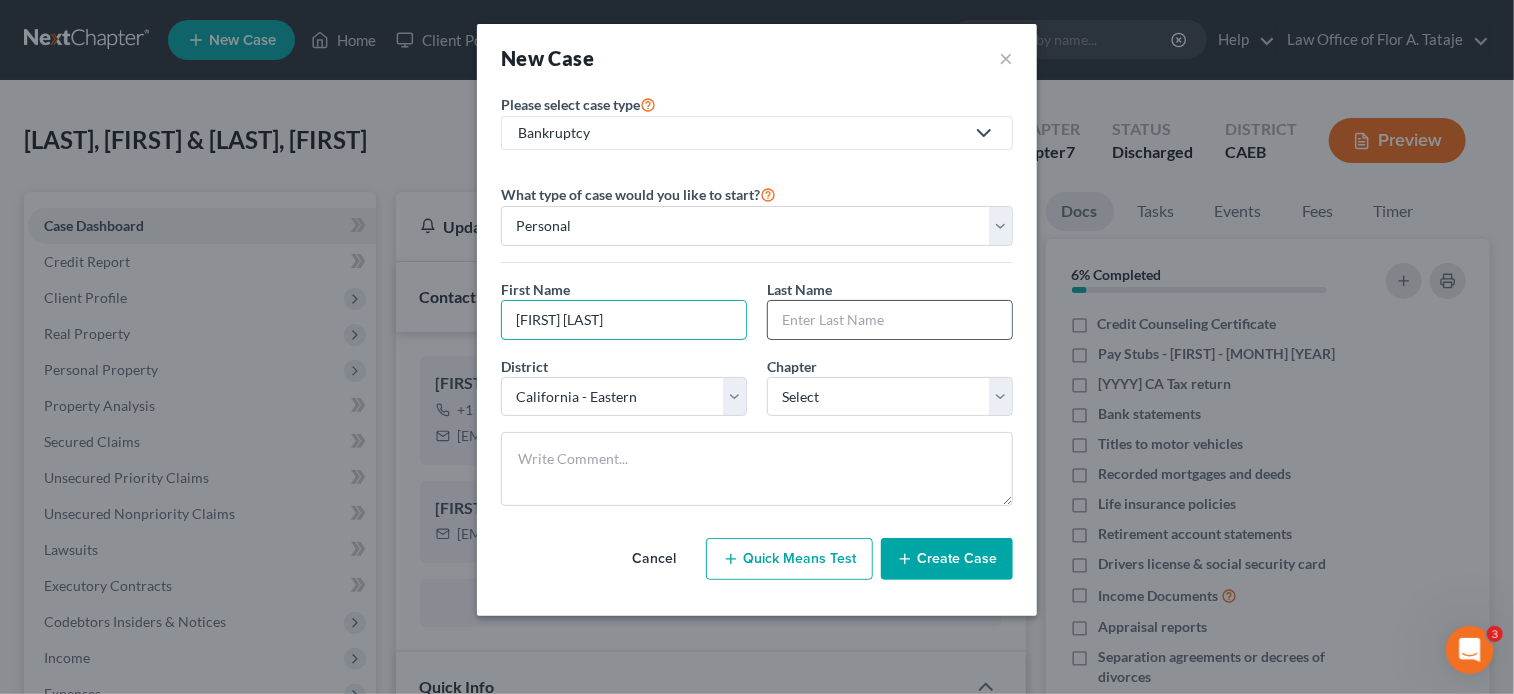 type on "[FIRST] [LAST]" 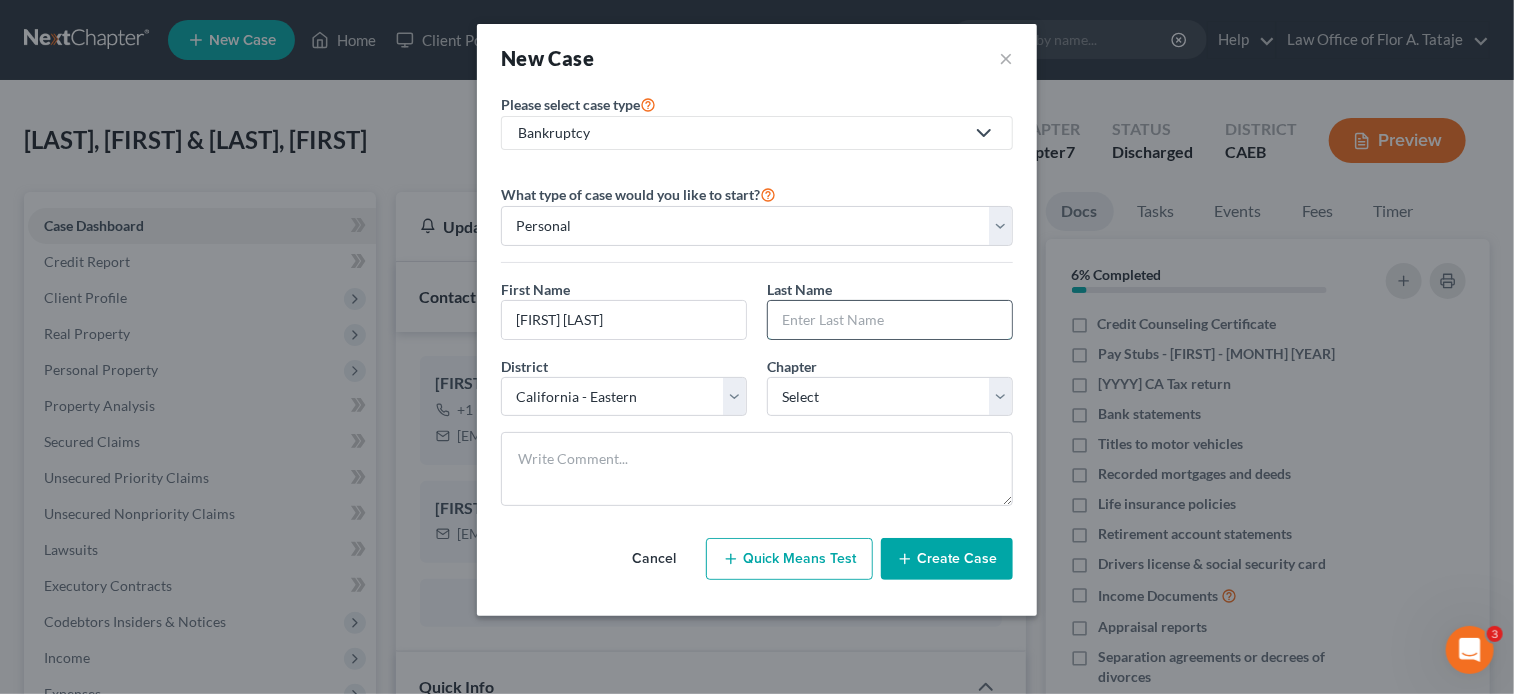 click at bounding box center [890, 320] 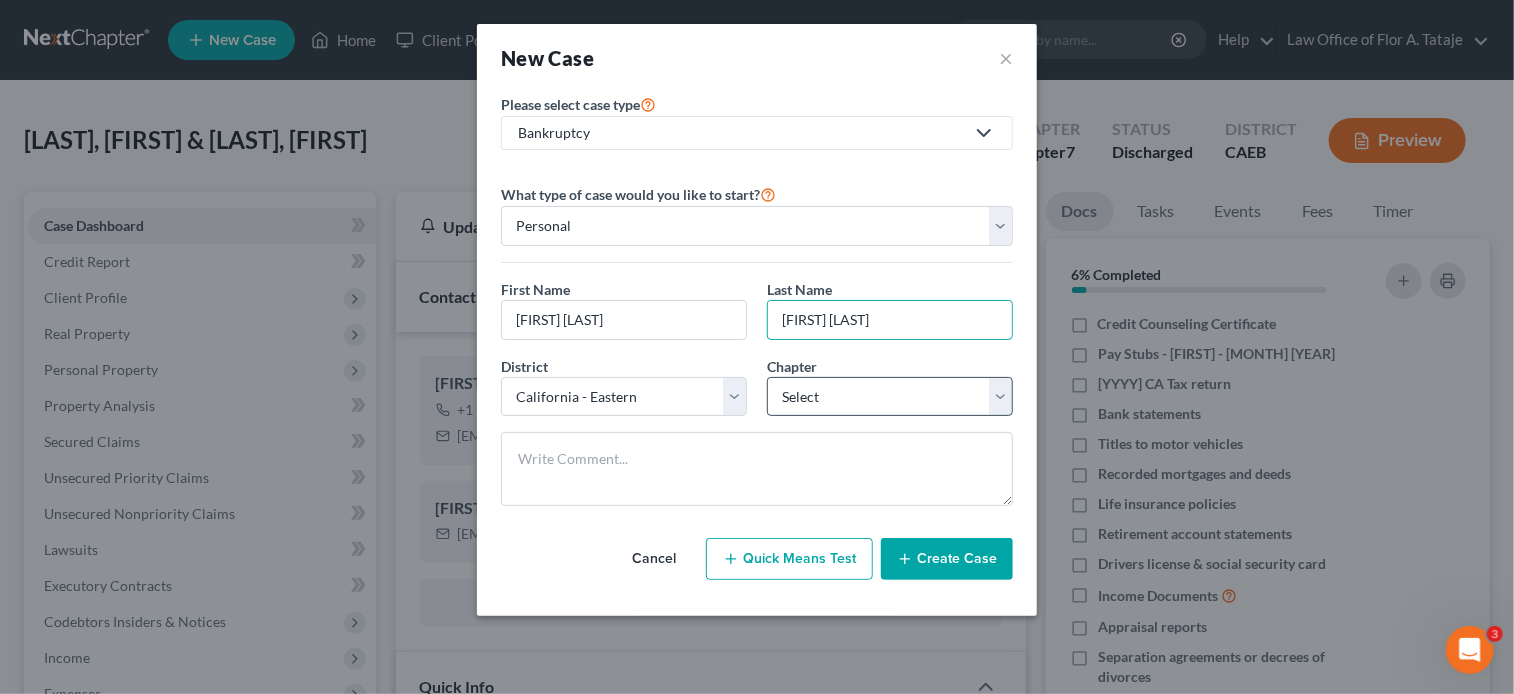 type on "[FIRST] [LAST]" 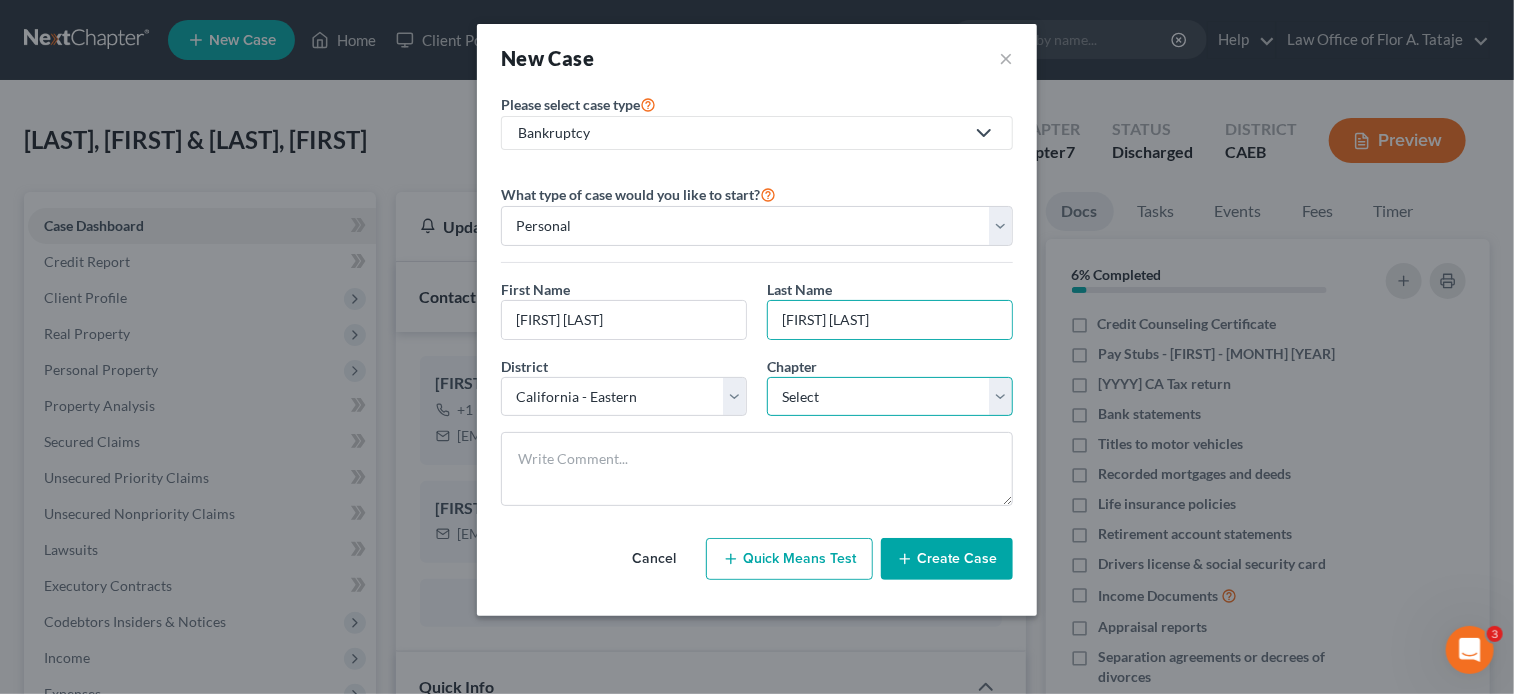 click on "Select 7 11 12 13" at bounding box center (890, 397) 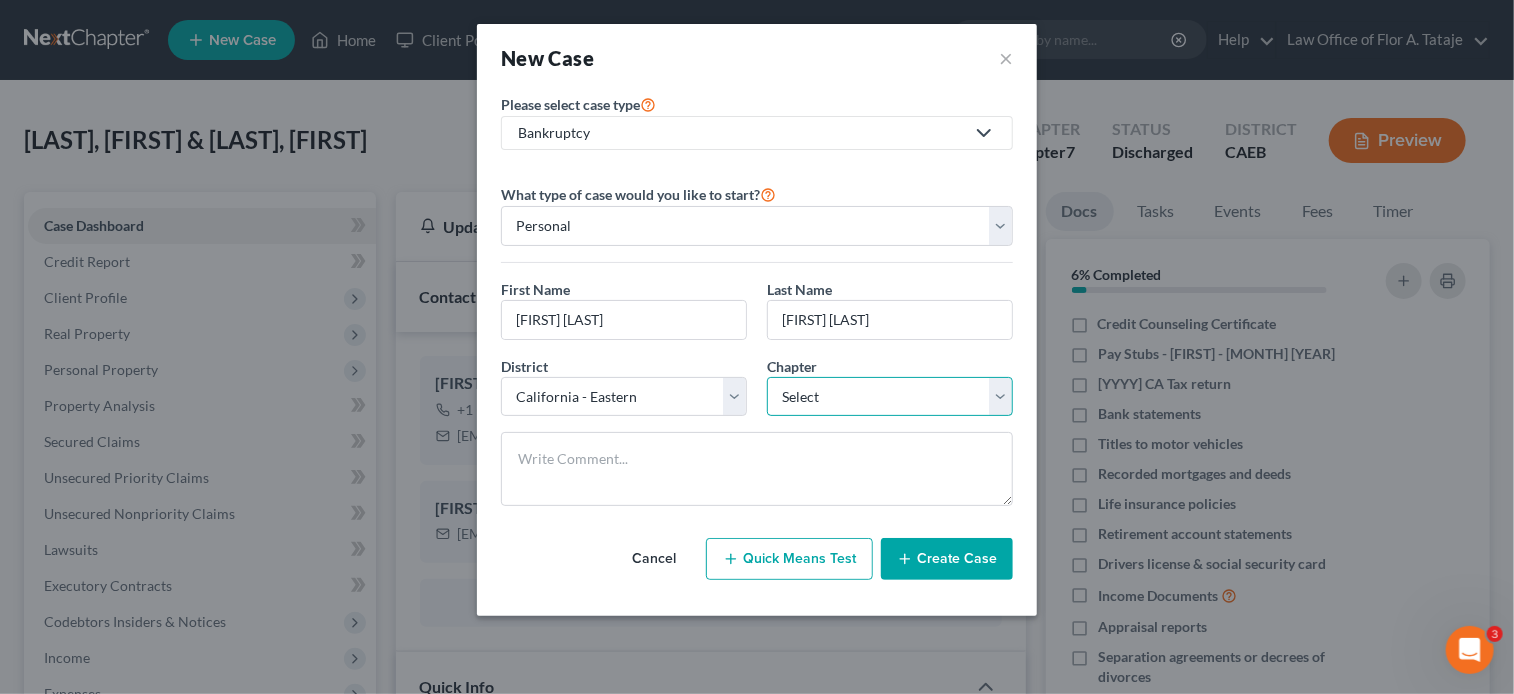 select on "0" 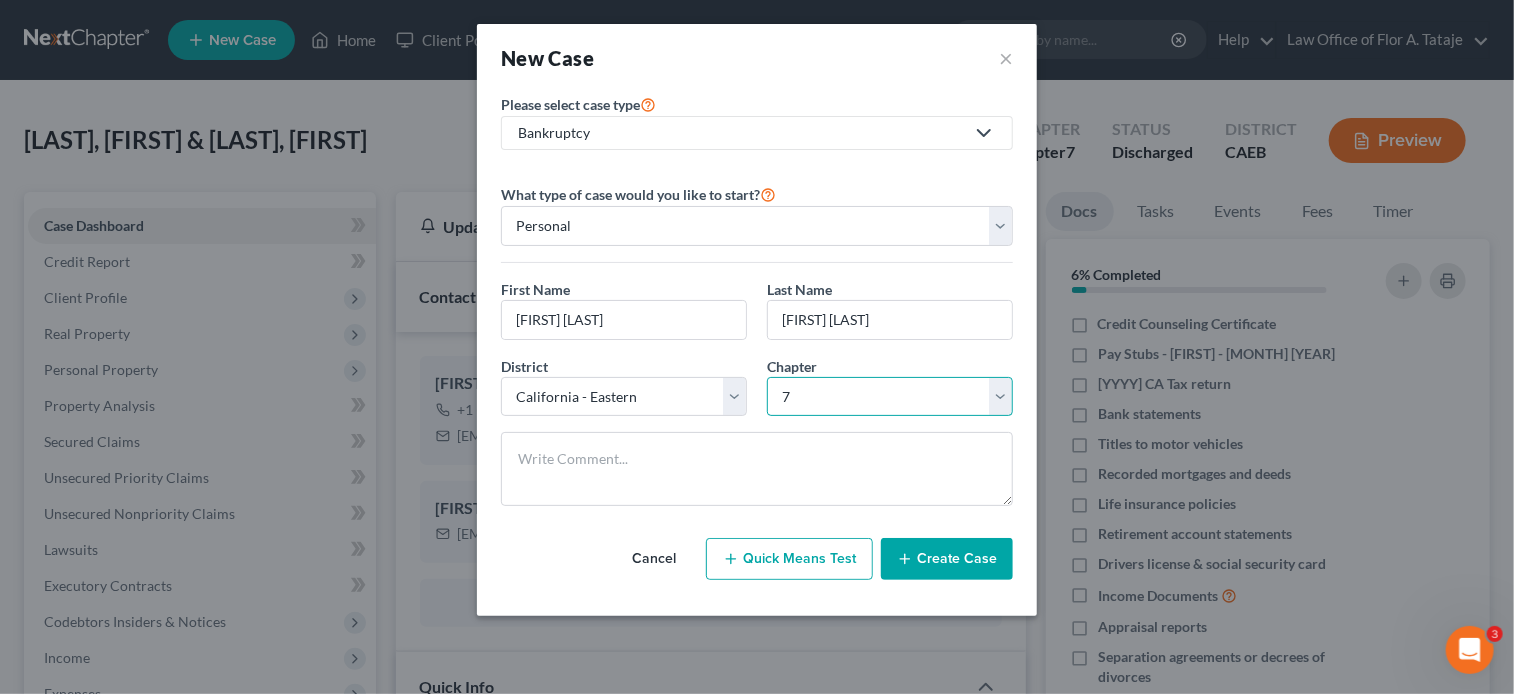 click on "Select 7 11 12 13" at bounding box center [890, 397] 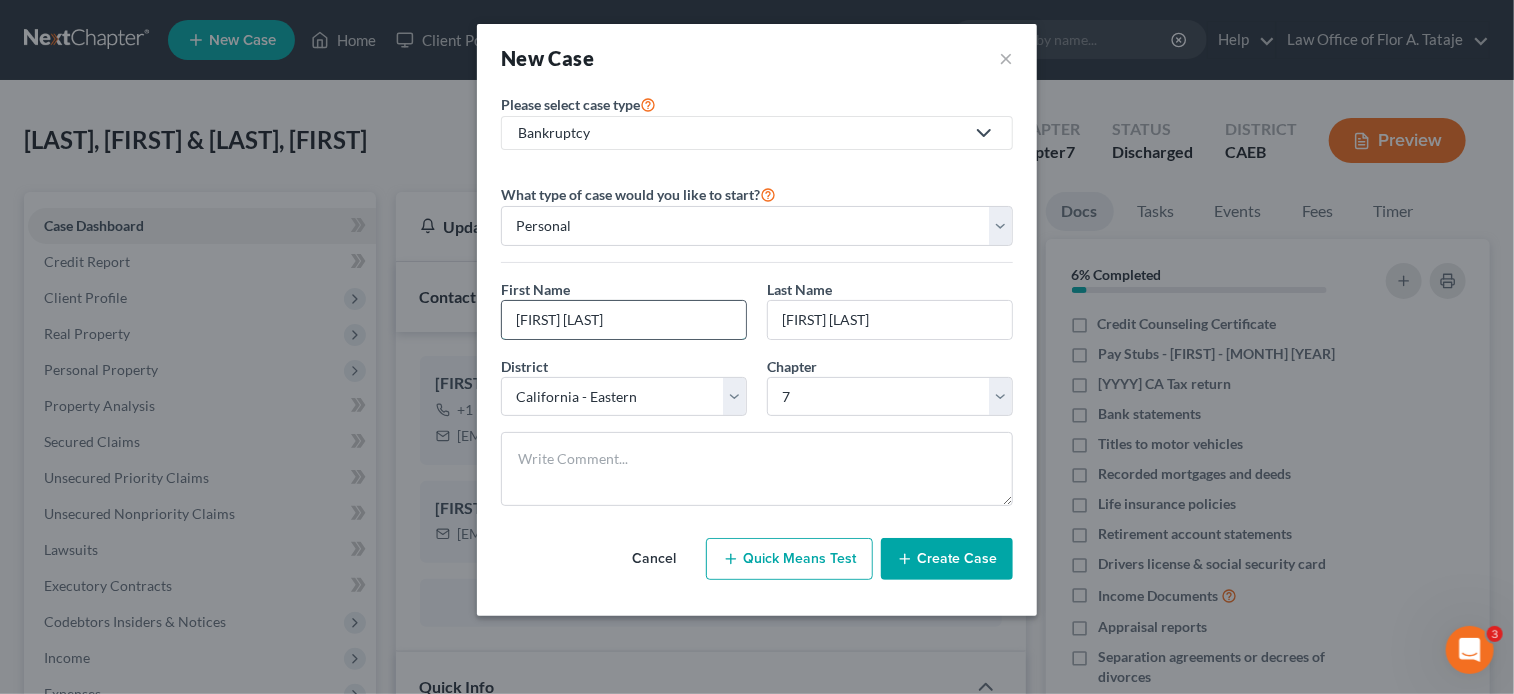 click on "[FIRST] [LAST]" at bounding box center [624, 320] 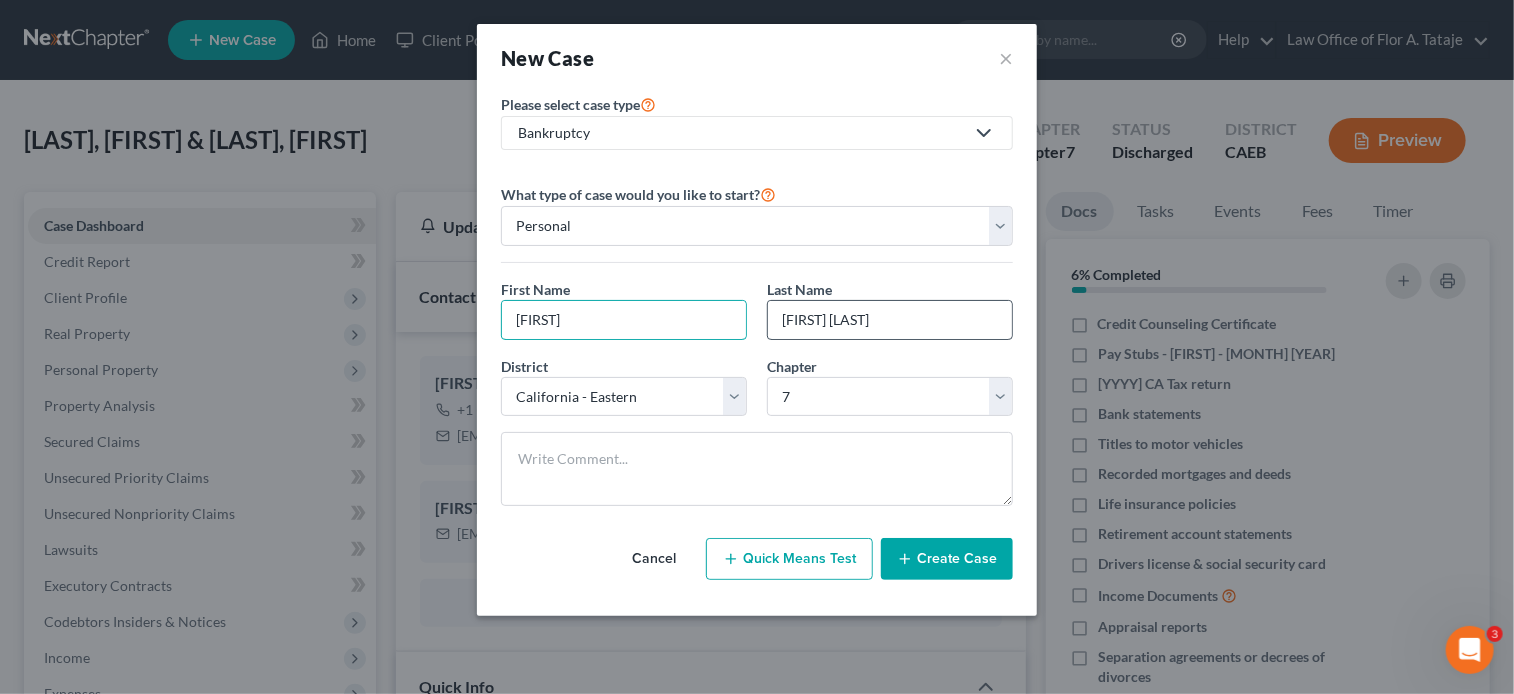 type on "[FIRST]" 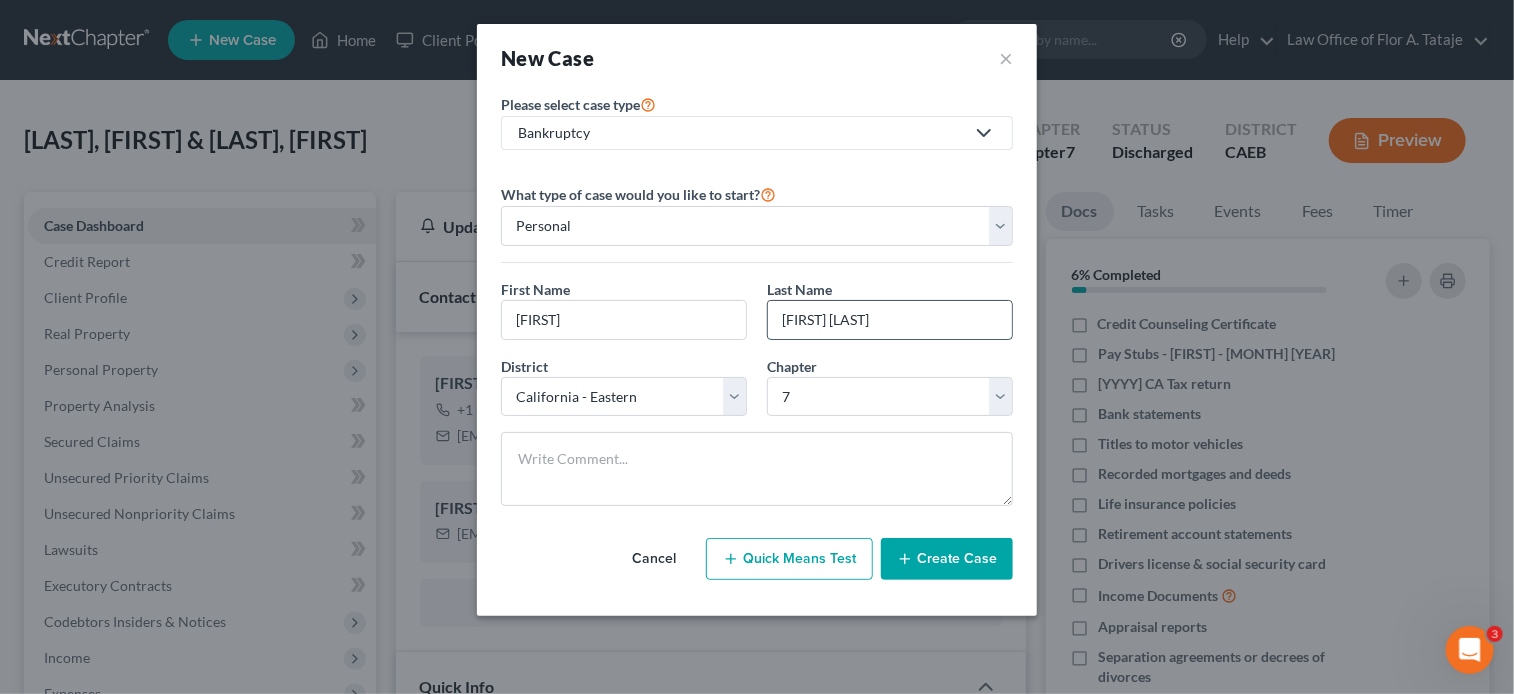 click on "[FIRST] [LAST]" at bounding box center (890, 320) 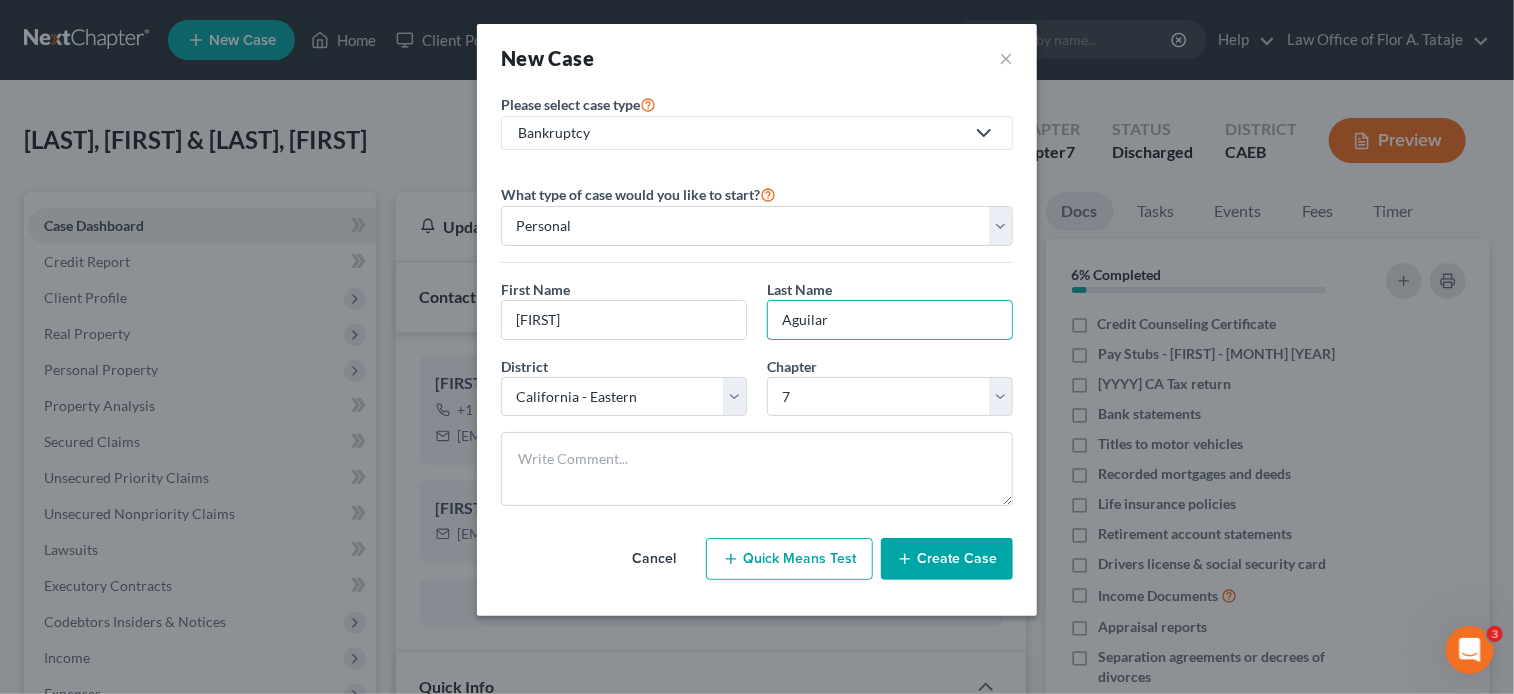 type on "Aguilar" 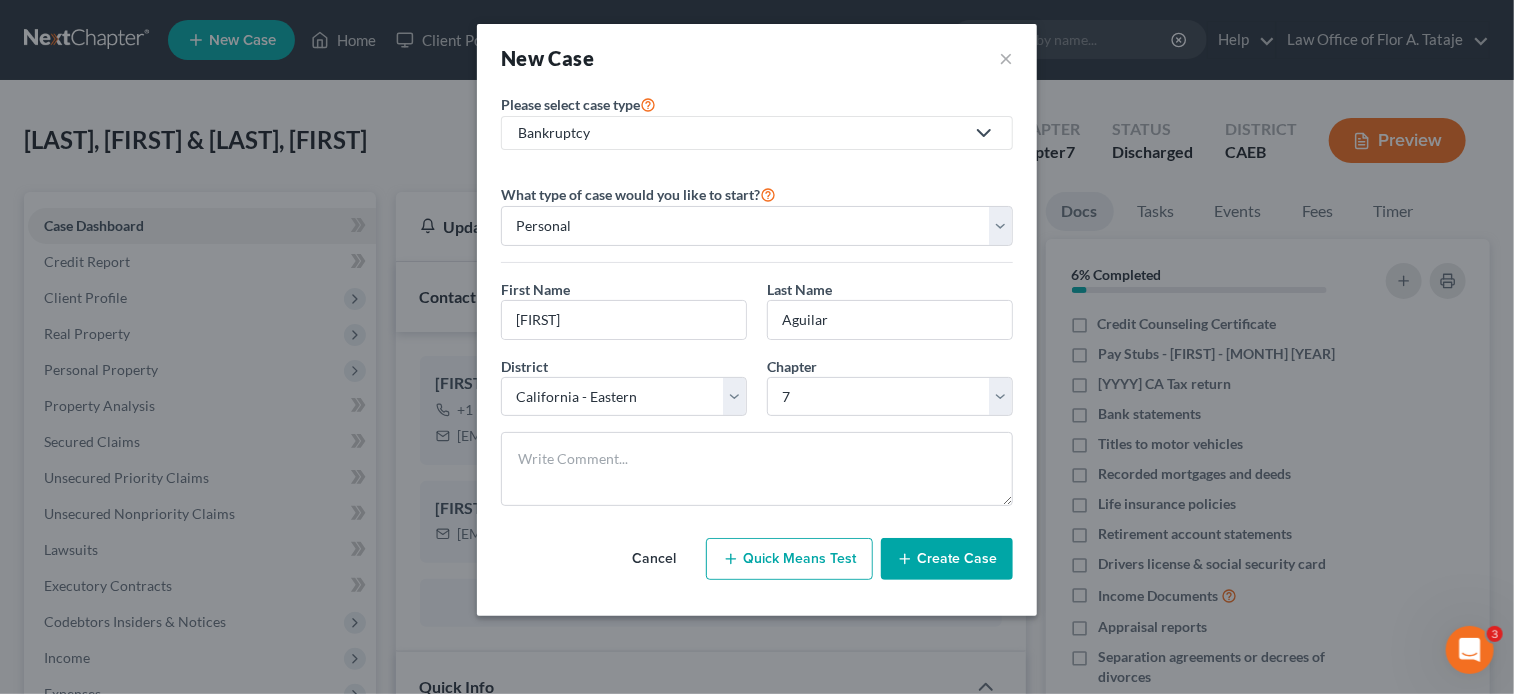 click on "Create Case" at bounding box center [947, 559] 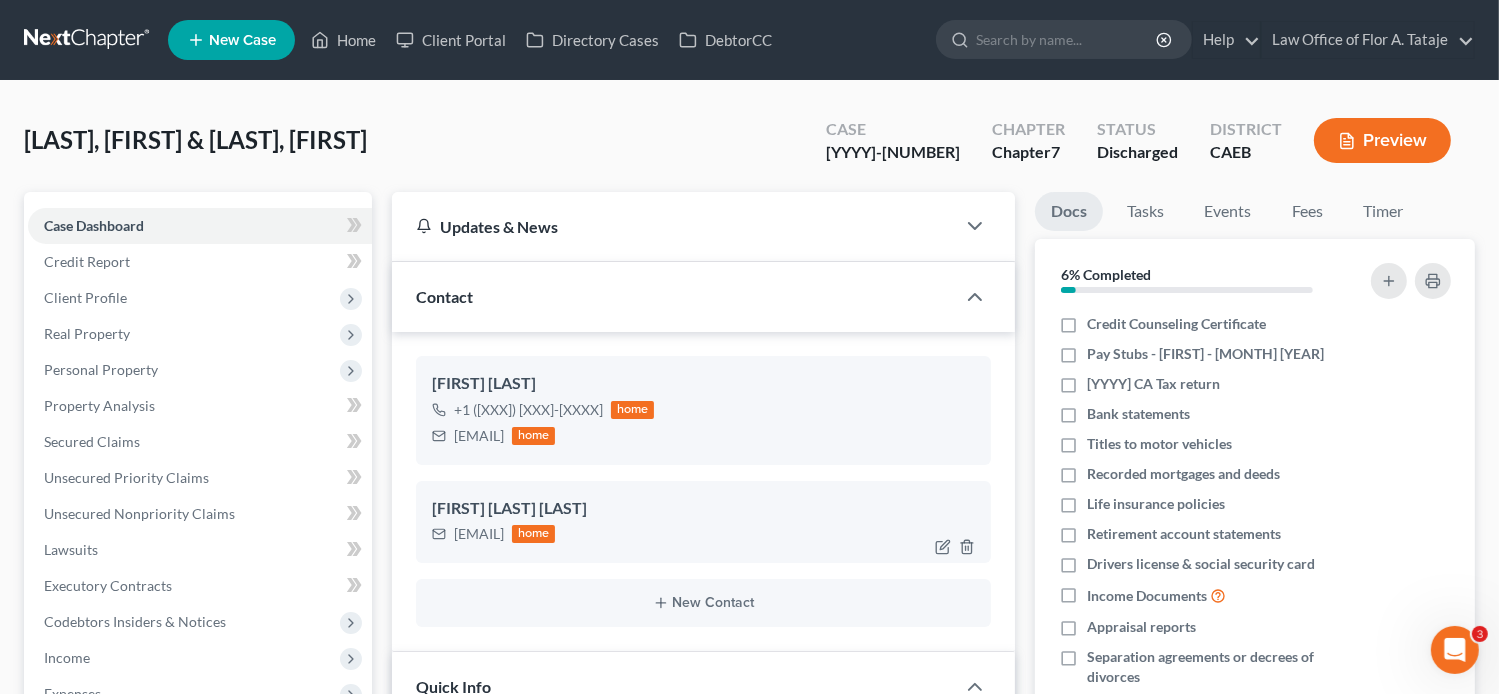 scroll, scrollTop: 1365, scrollLeft: 0, axis: vertical 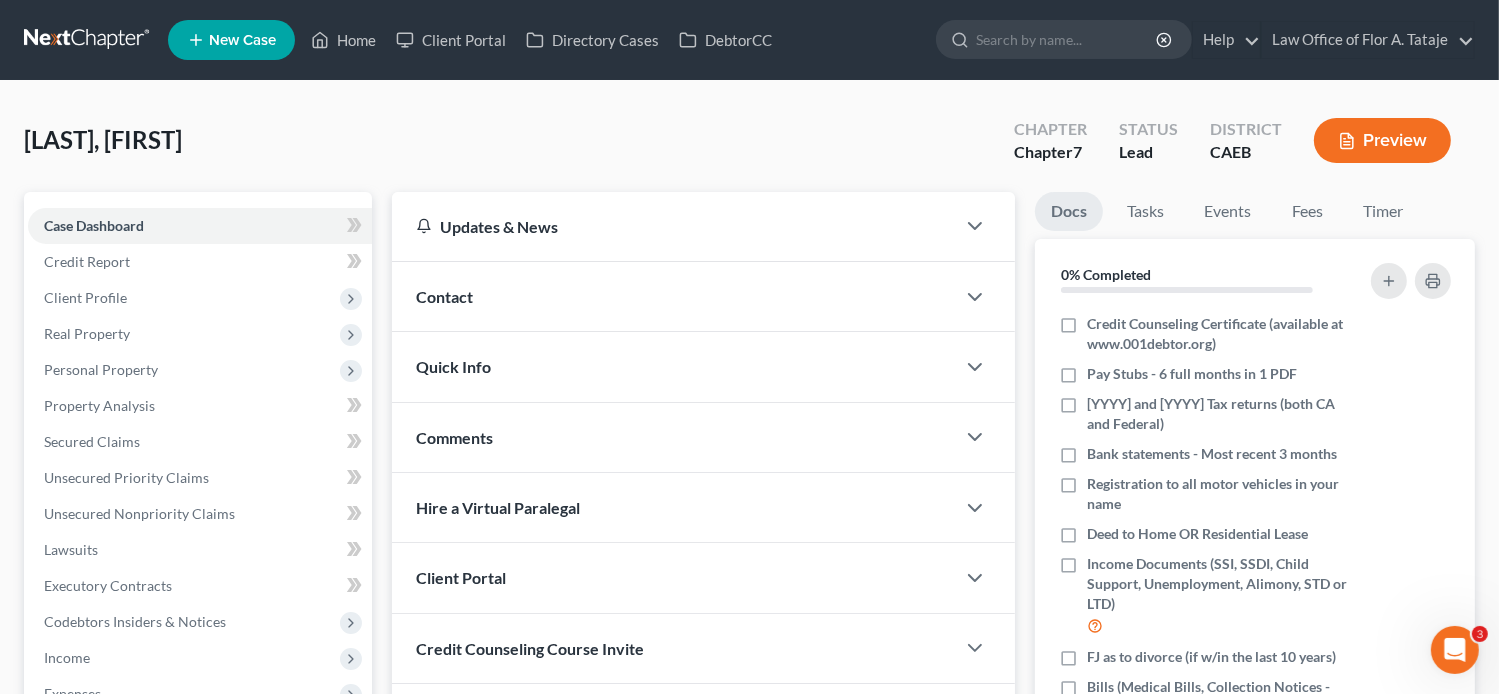 click on "Contact" at bounding box center (674, 296) 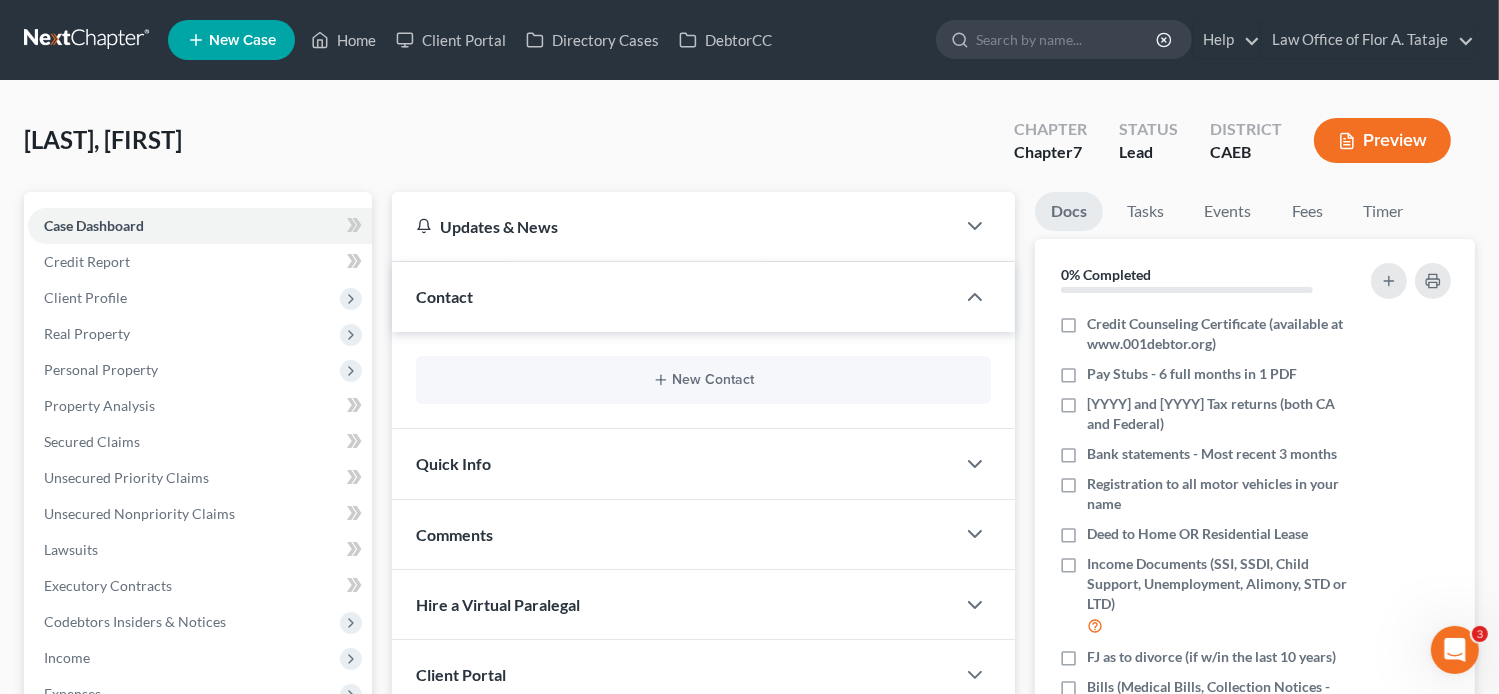 click on "New Contact" at bounding box center (704, 380) 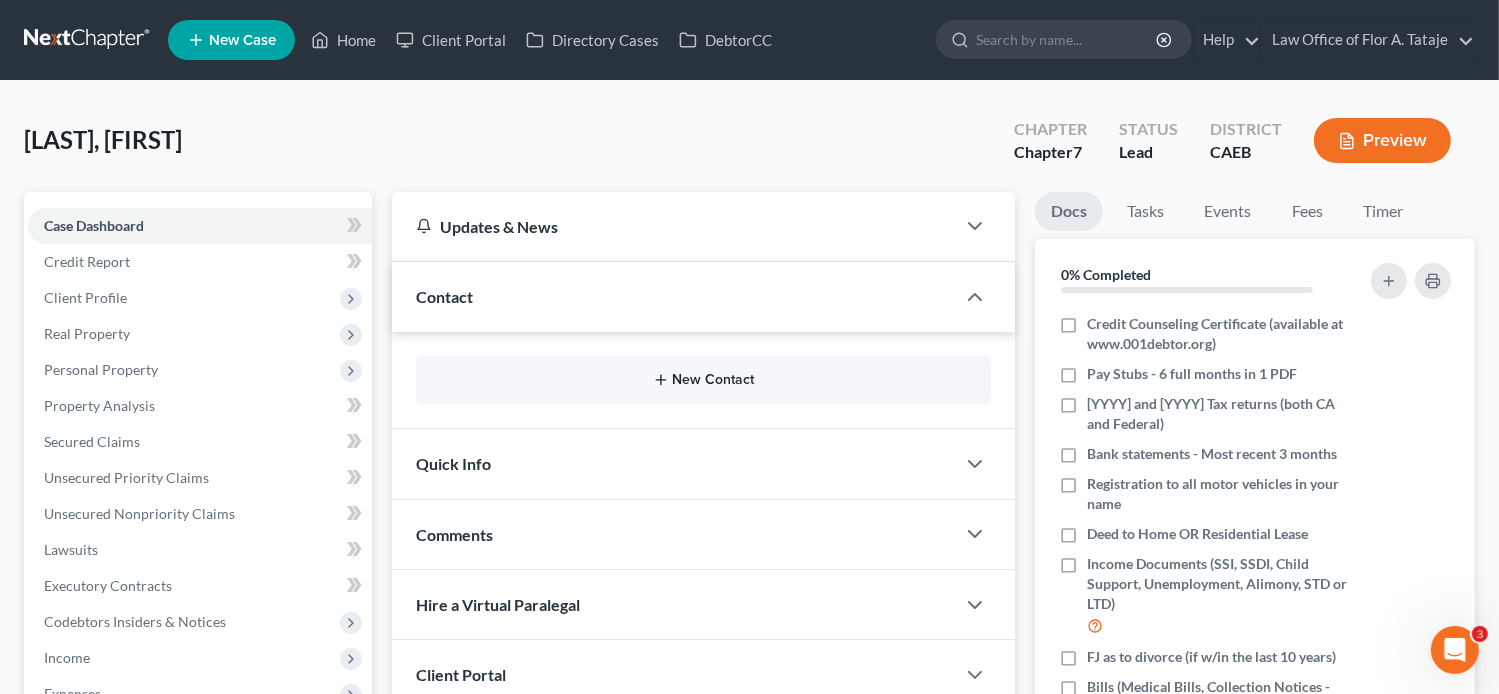 click 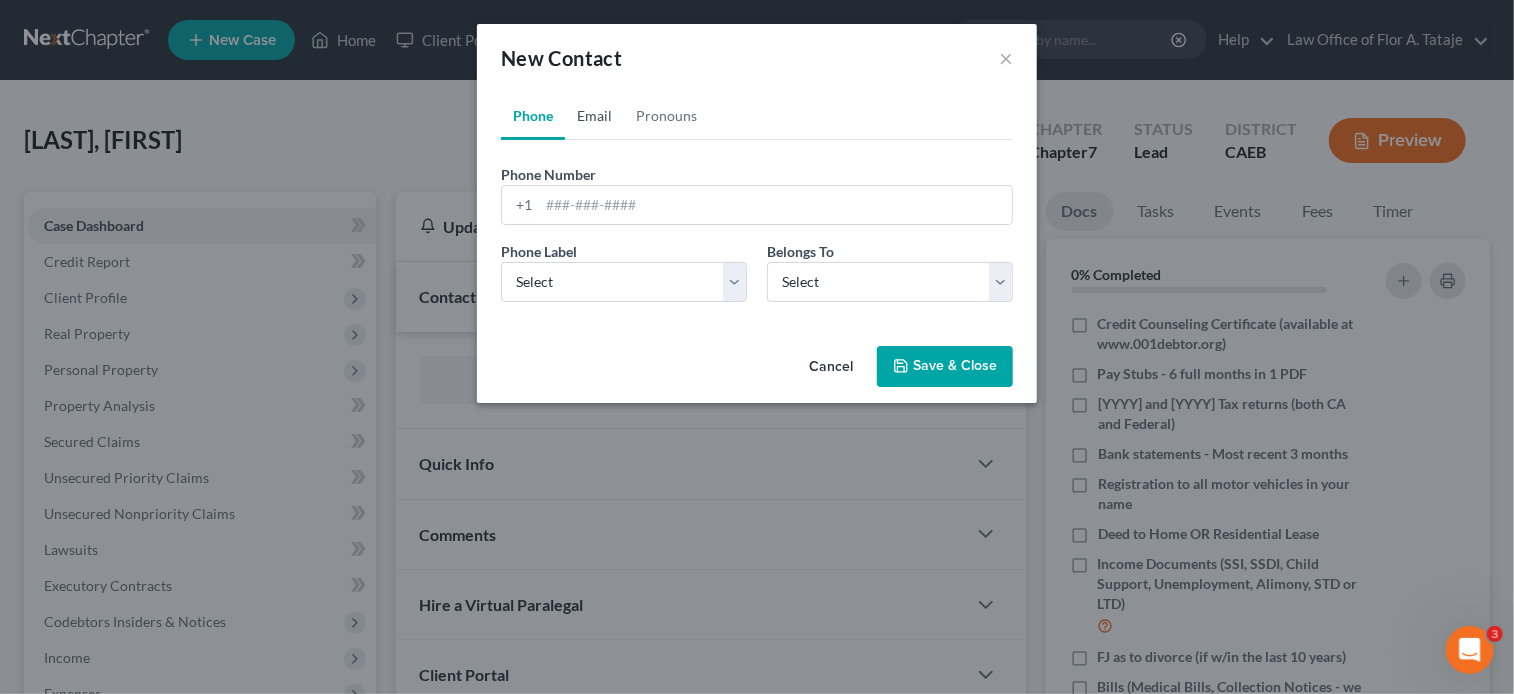 click on "Email" at bounding box center [594, 116] 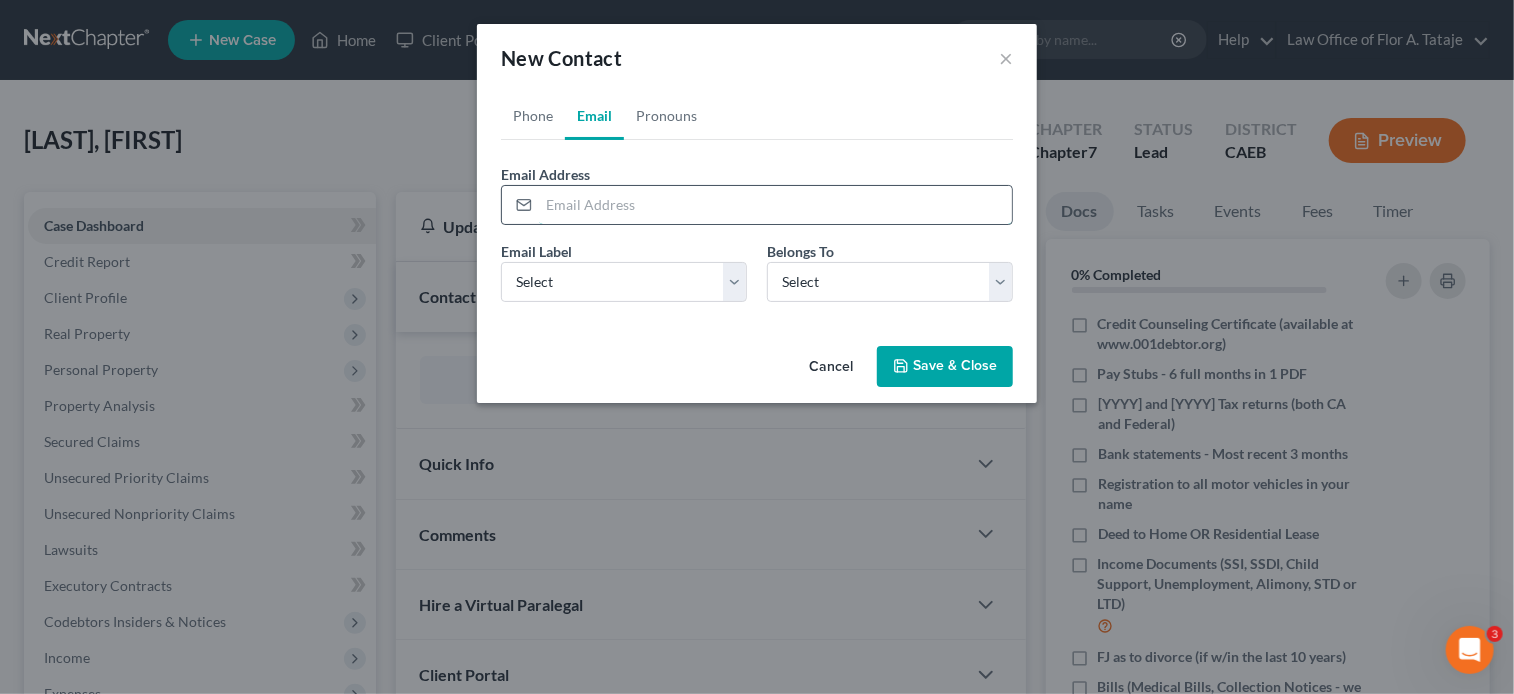click at bounding box center [775, 205] 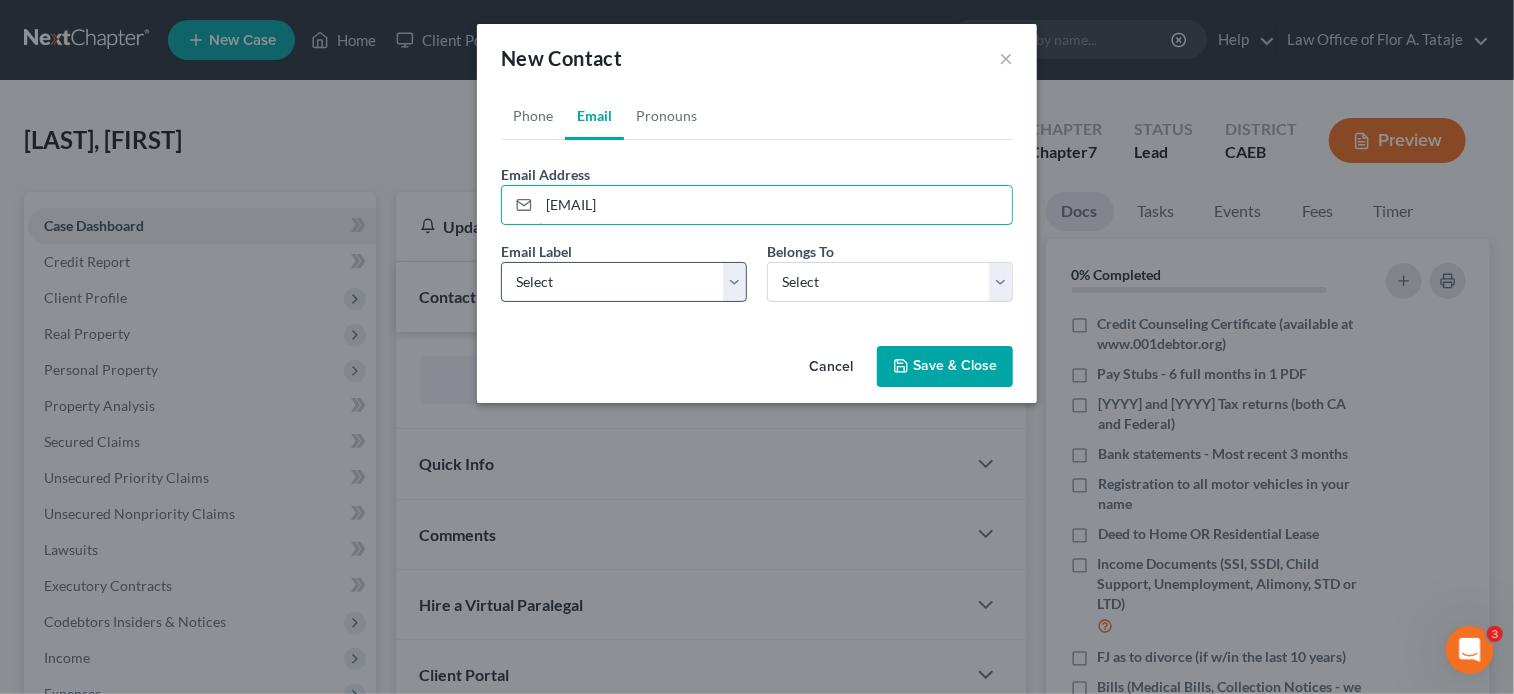 type on "[EMAIL]" 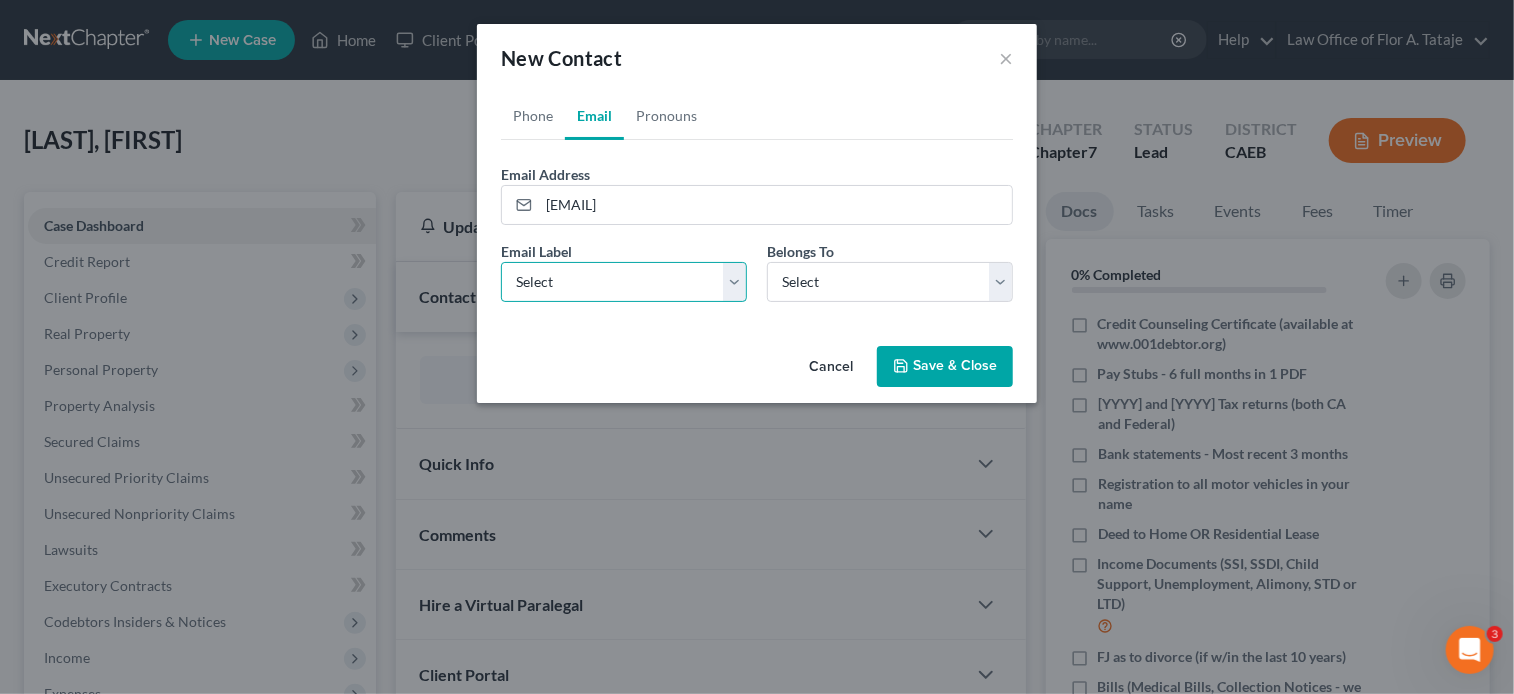 click on "Select Home Work Other" at bounding box center [624, 282] 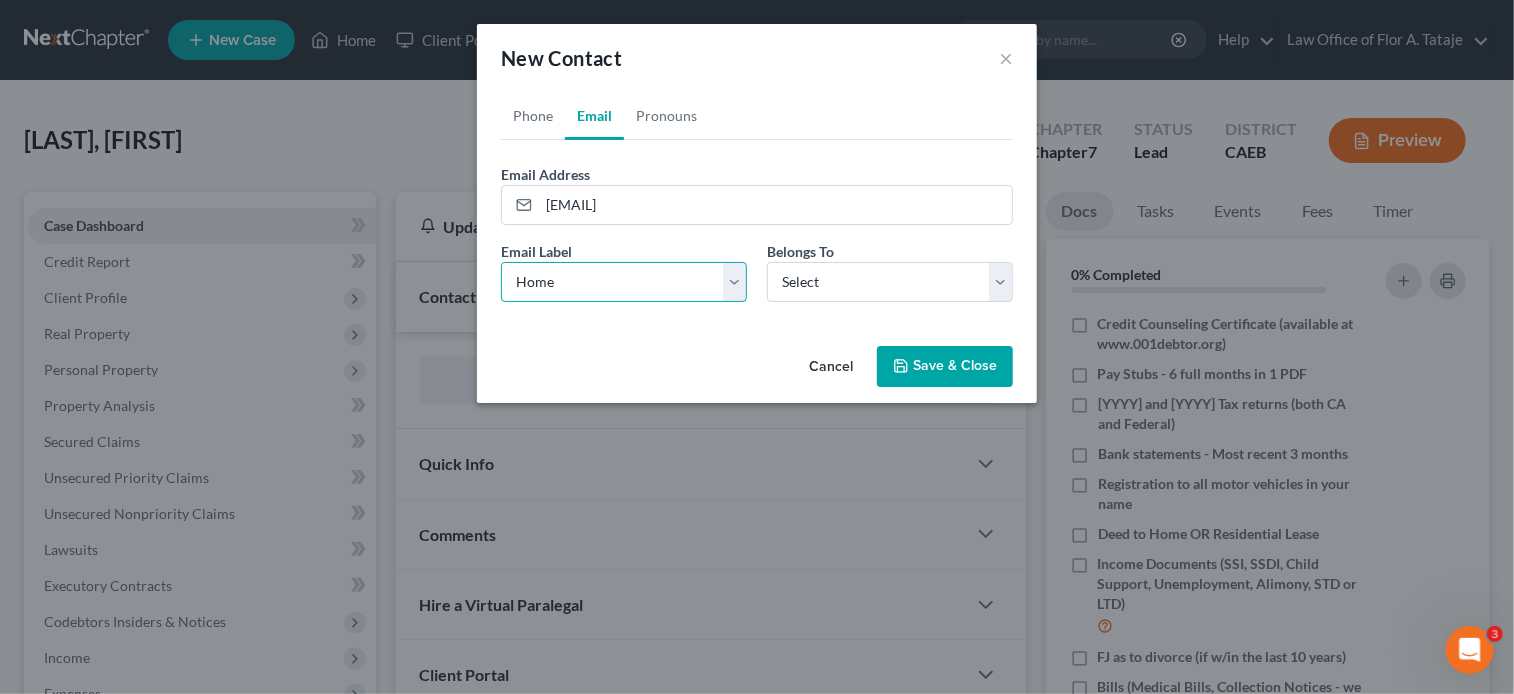 click on "Select Home Work Other" at bounding box center [624, 282] 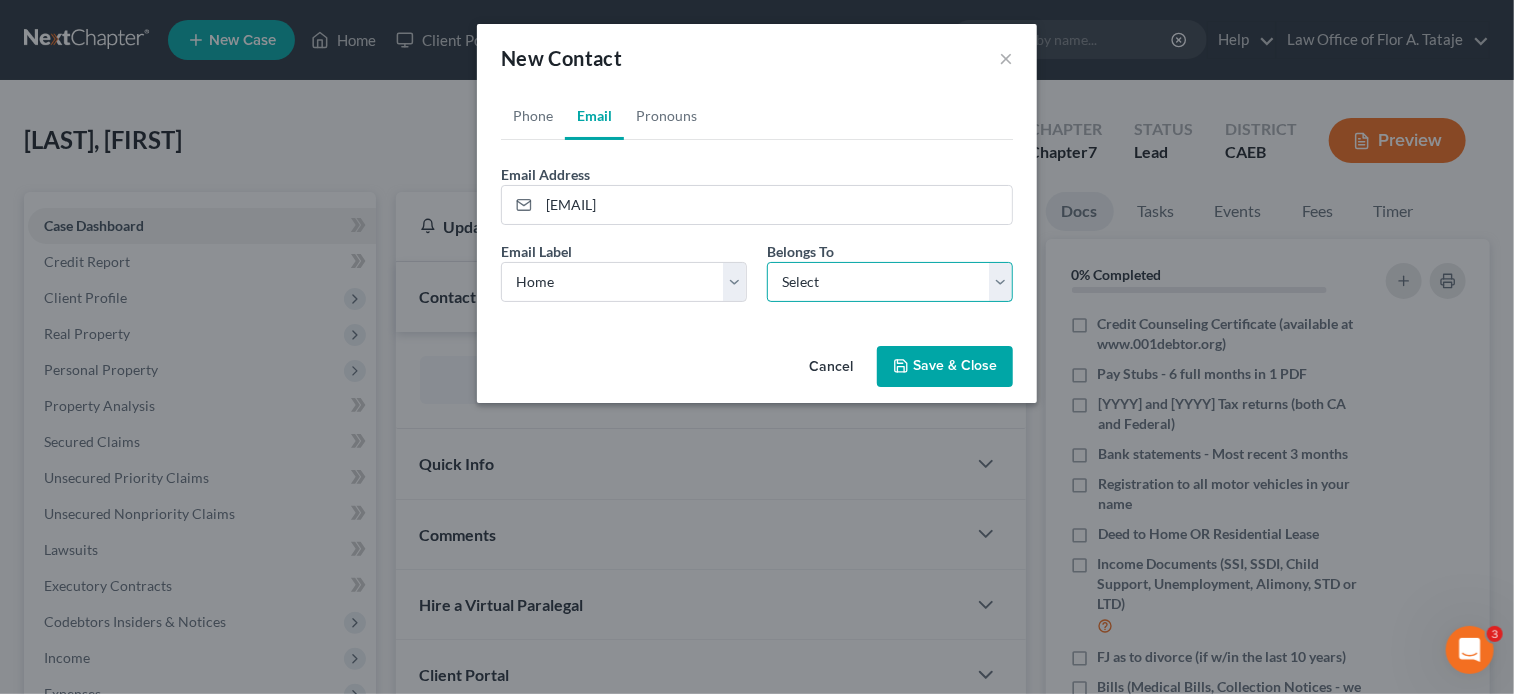 click on "Select Client Other" at bounding box center (890, 282) 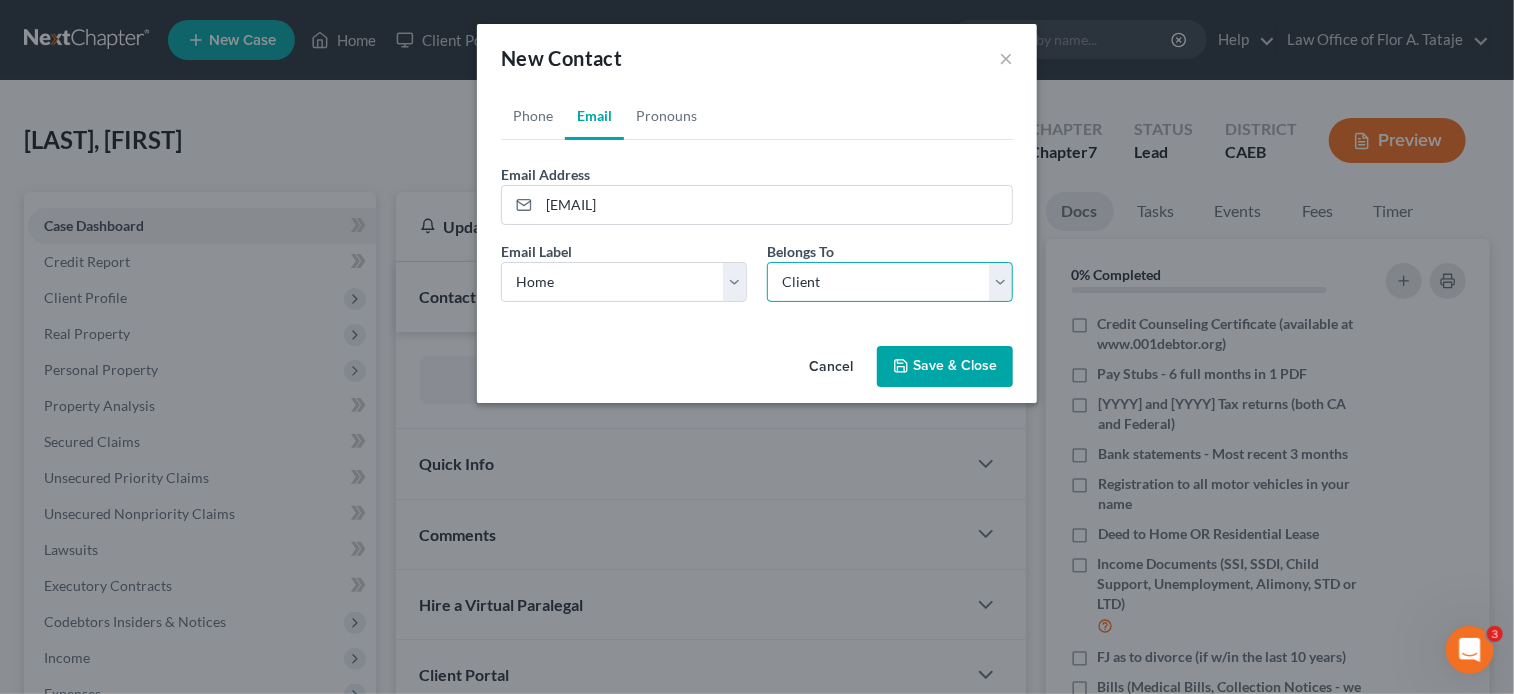 click on "Select Client Other" at bounding box center (890, 282) 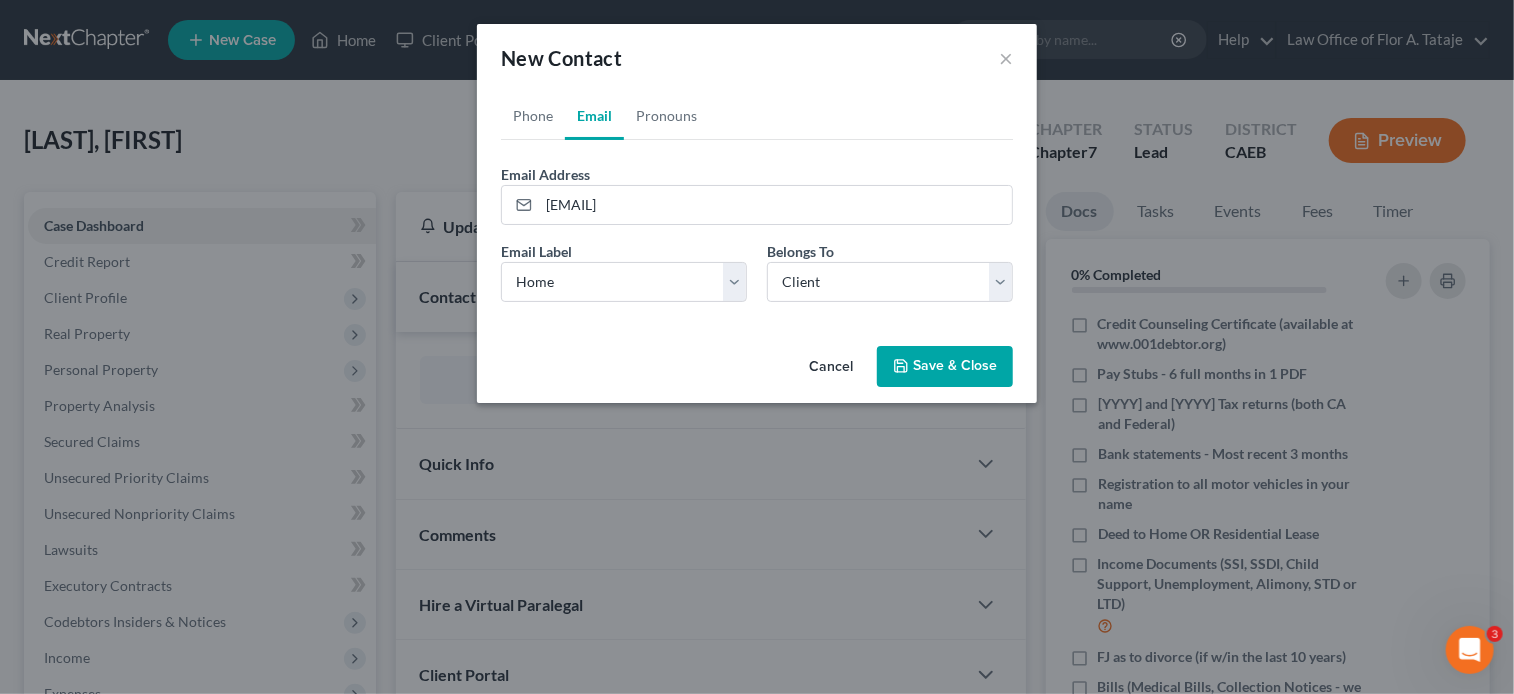 click on "Save & Close" at bounding box center [945, 367] 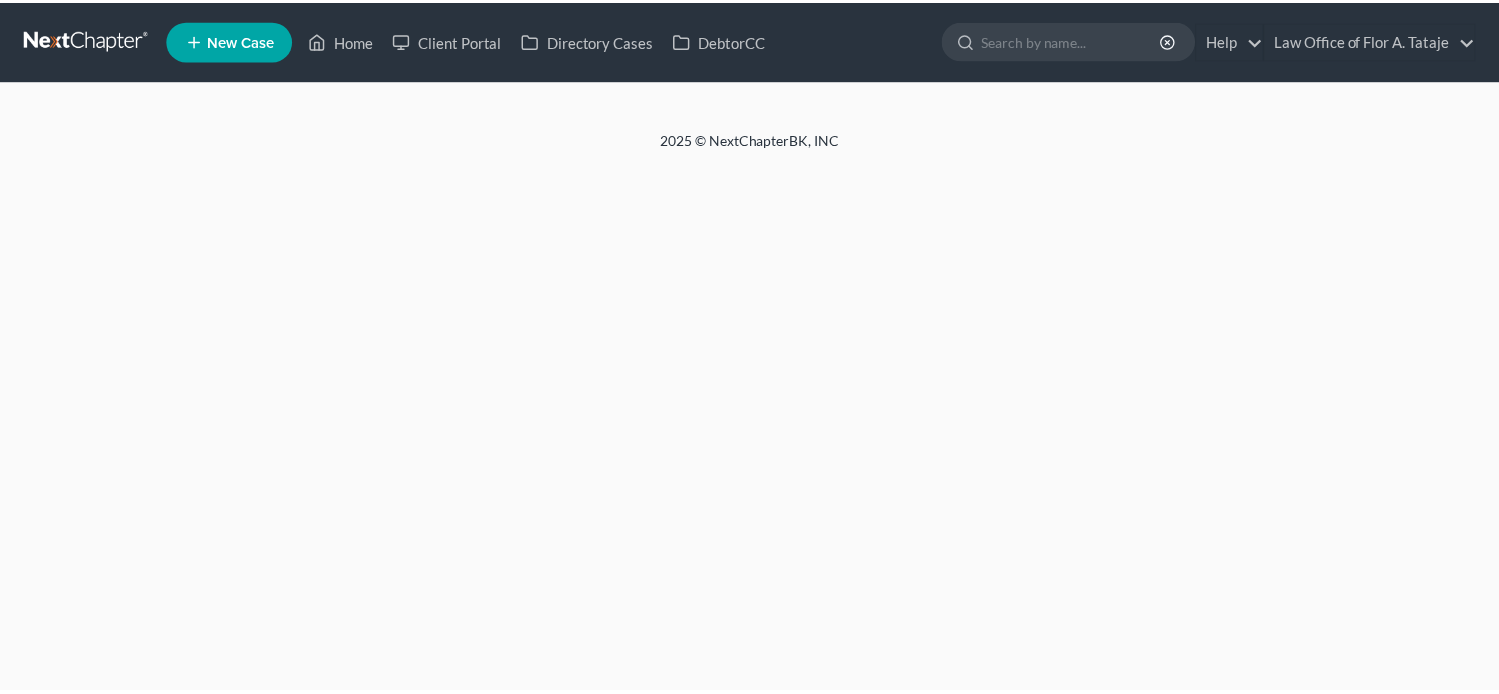 scroll, scrollTop: 0, scrollLeft: 0, axis: both 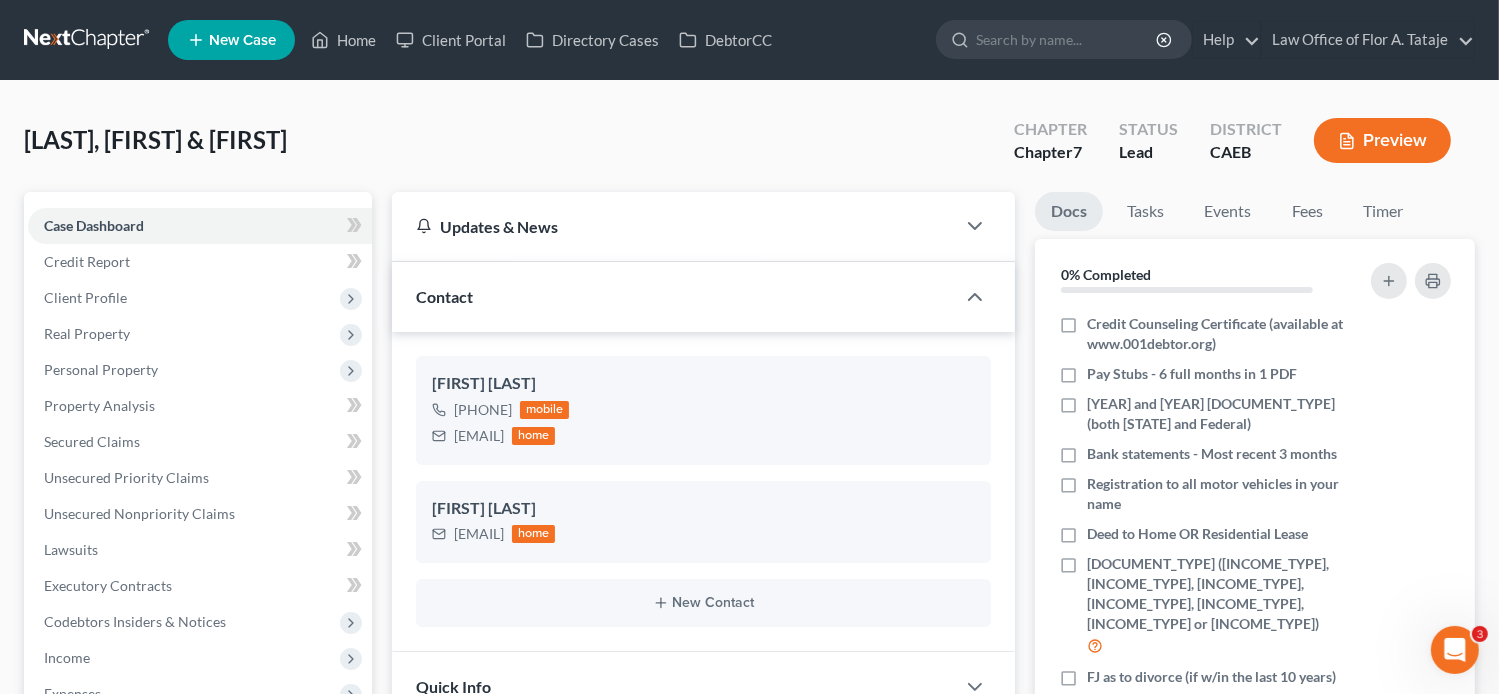 click on "[LAST], [FIRST] & [FIRST] Upgraded Chapter Chapter  [NUMBER] Status Lead District CAEB Preview" at bounding box center (749, 148) 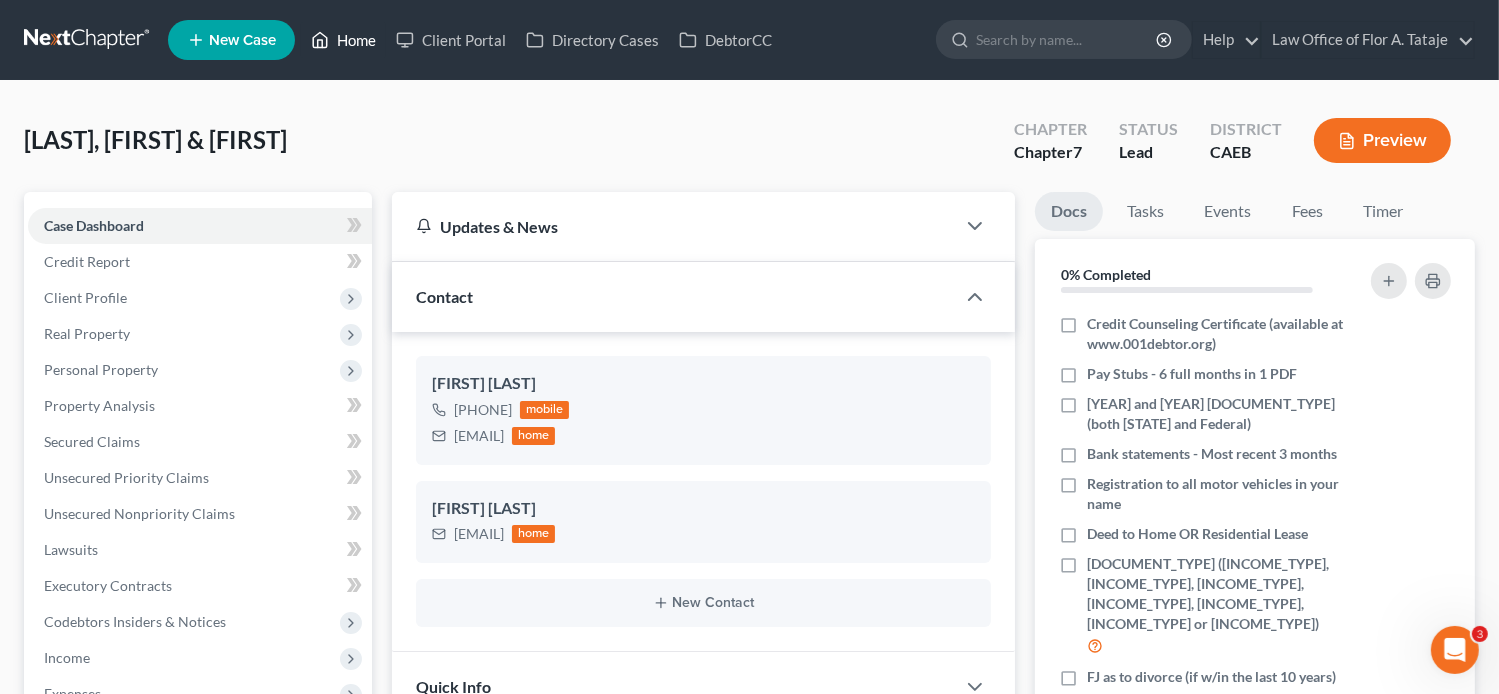 click on "Home" at bounding box center (343, 40) 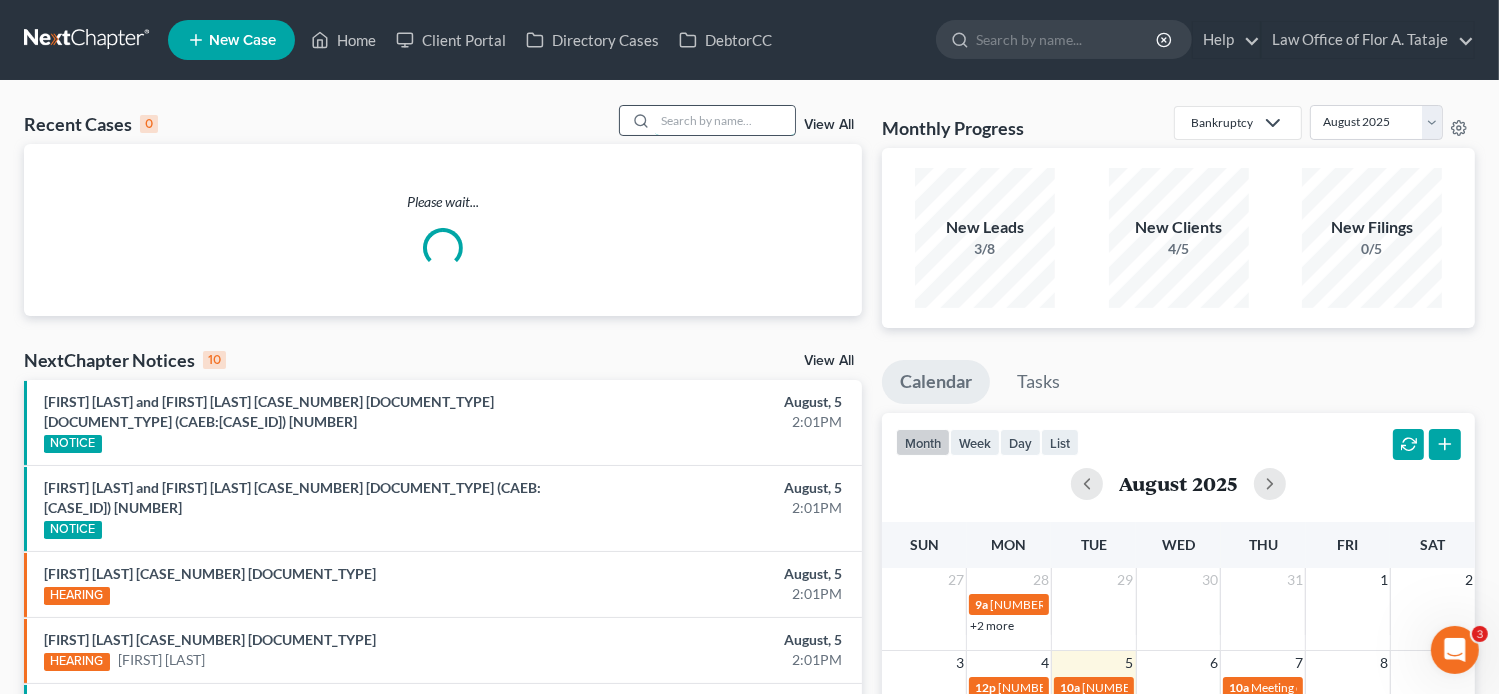 click at bounding box center (725, 120) 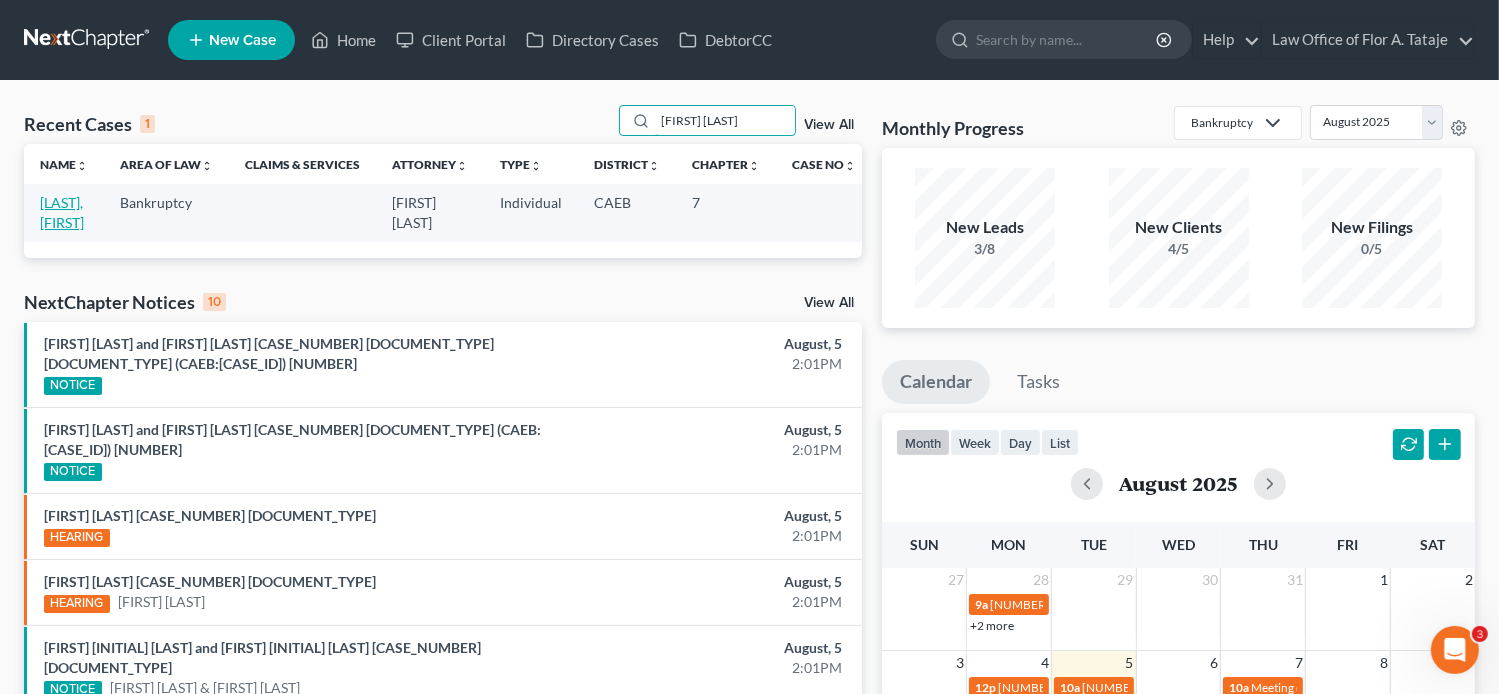 type on "[FIRST] [LAST]" 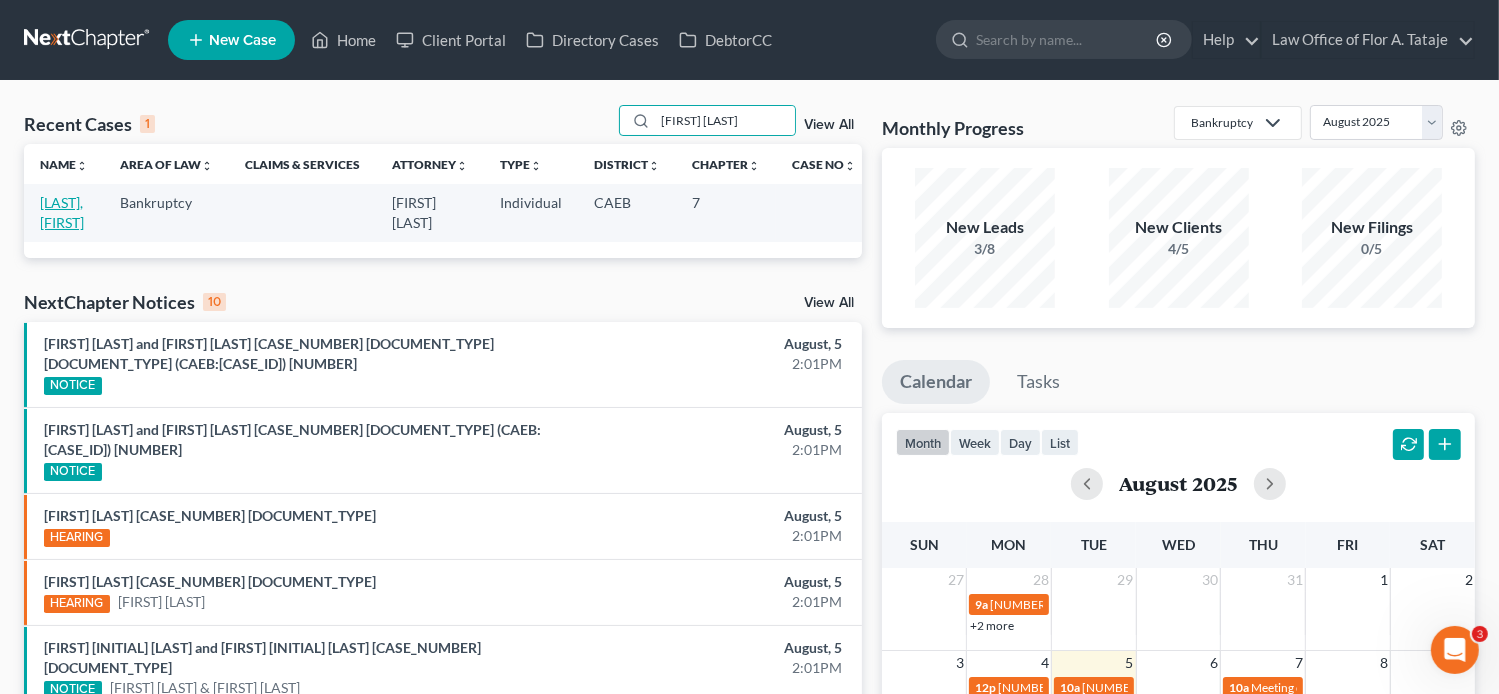 click on "Borjon, Juan" at bounding box center [62, 212] 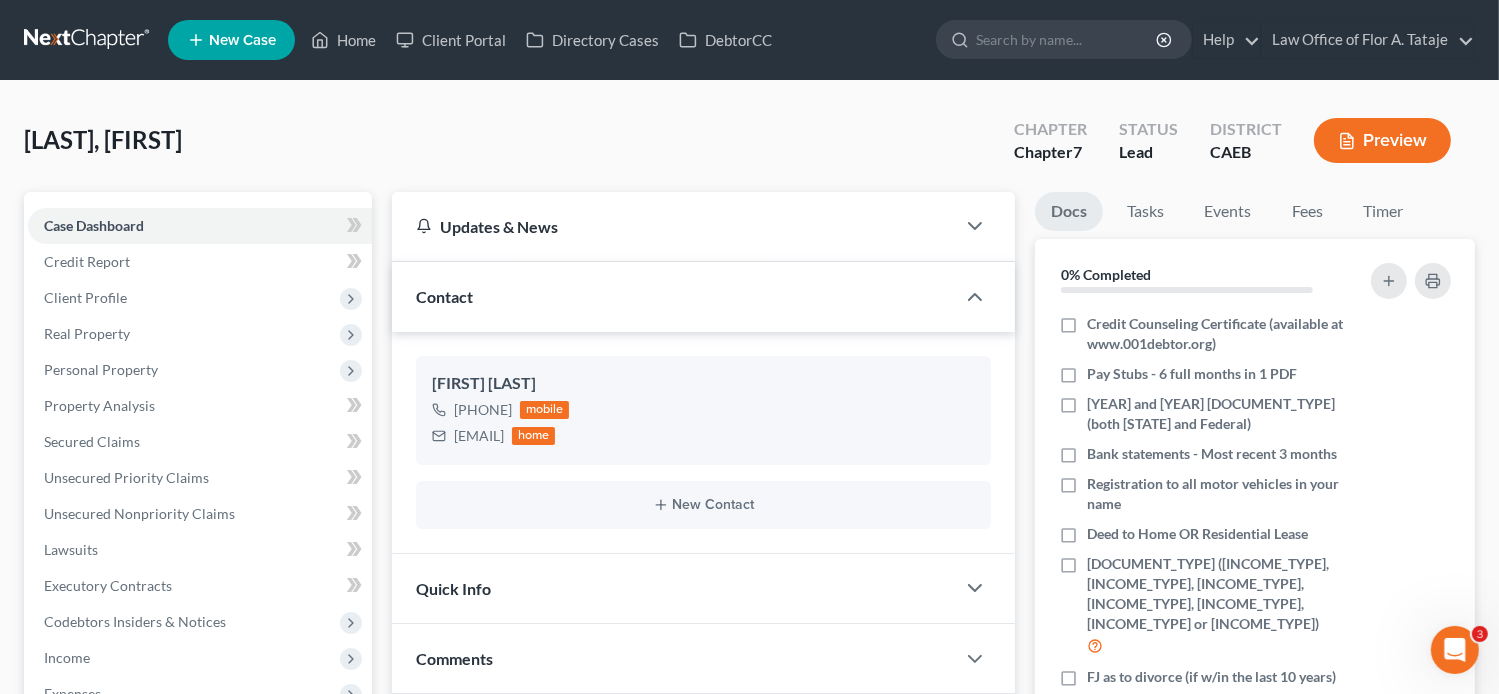 click on "Borjon, Juan Upgraded Chapter Chapter  7 Status Lead District CAEB Preview" at bounding box center (749, 148) 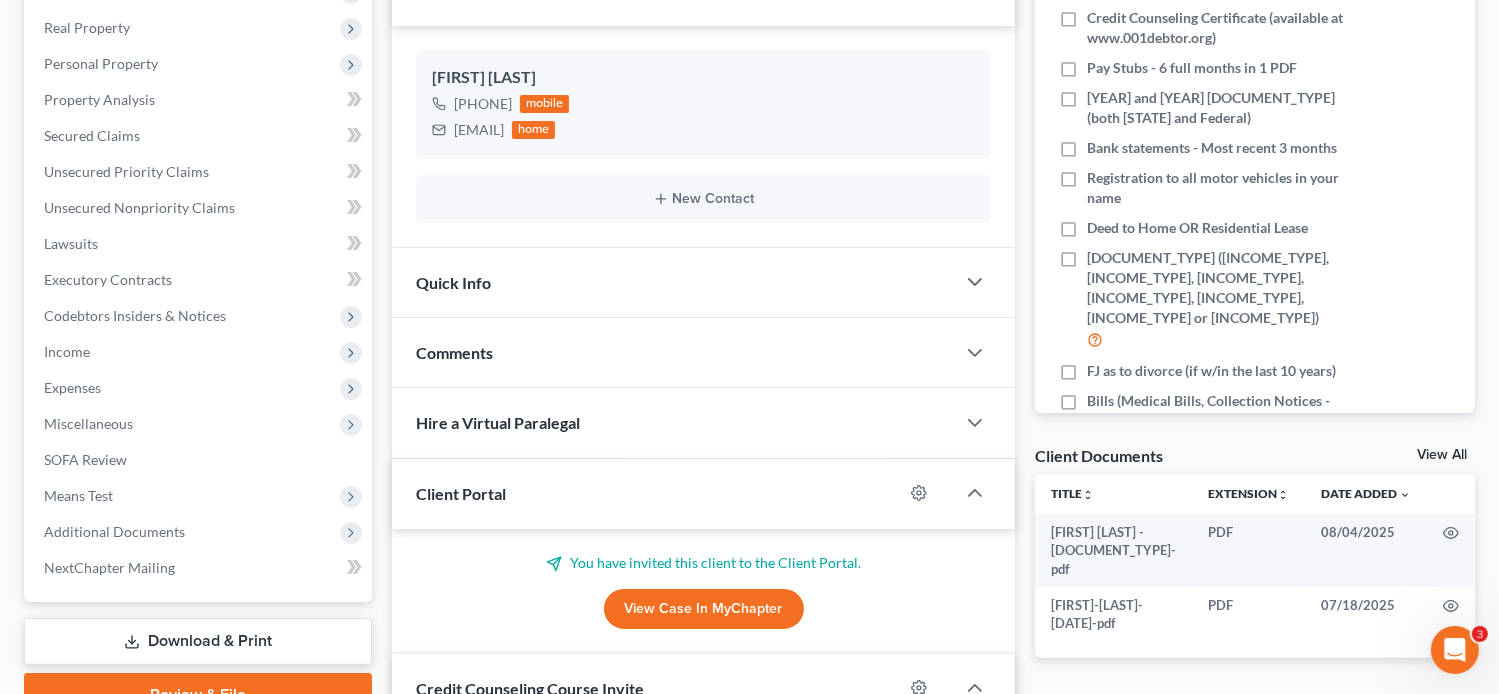 scroll, scrollTop: 340, scrollLeft: 0, axis: vertical 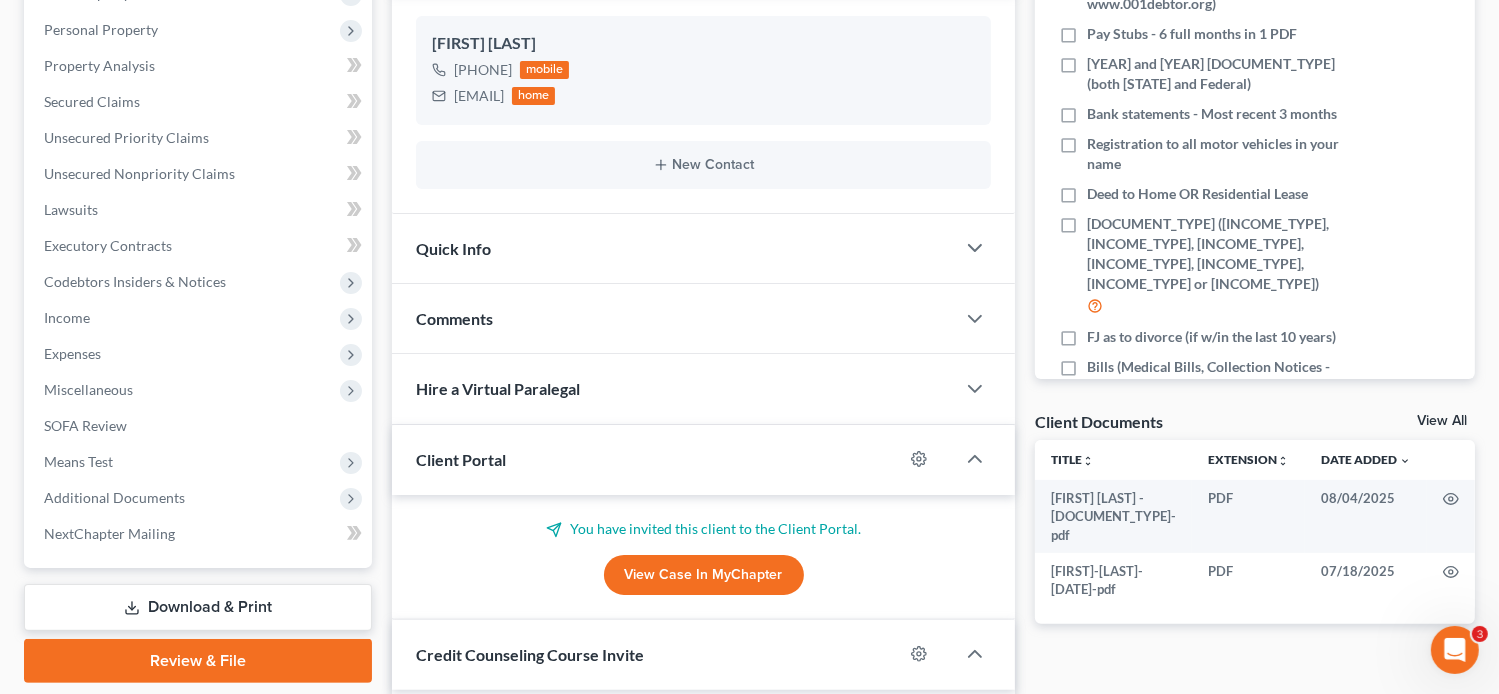 click on "Updates & News × Electronic Filing Available! Cases in the Eastern District of California Eastern can now be filed through NextChapter!  Contact
Juan Borjon +1 (209) 981-8089 mobile johnnyborjon@gmail.com home New Contact
Quick Info Status Discharged Discharged & Reported Discharge Litigation Dismissal Notice Dismissed Dismissed & Litigation Filed Filed / Pre 341 Inactive In Progress Lead Lost Lead Plan Confirmation Plan Failing Possible Post 341 Pre Confirmation Preparing to File Ready to File Ready to Sign Rejected Retained To Review Withdrawn As Counsel Referral Source
Select Word Of Mouth Previous Clients Direct Mail Website Google Search Modern Attorney Other (specify)
IC Date
None
close
Date
Time
chevron_left
August 2025
chevron_right
Su M Tu W Th F Sa
27 28 29 30 31 1" at bounding box center [704, 368] 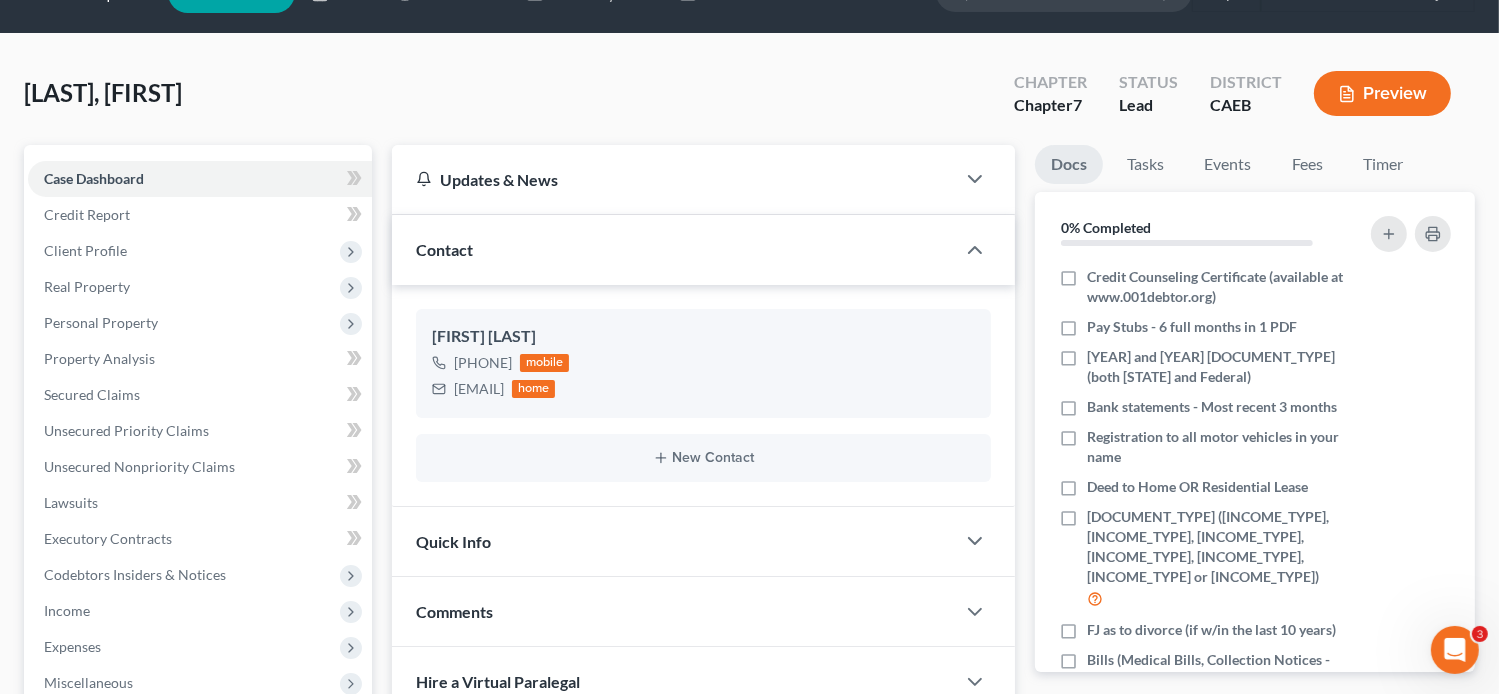 scroll, scrollTop: 0, scrollLeft: 0, axis: both 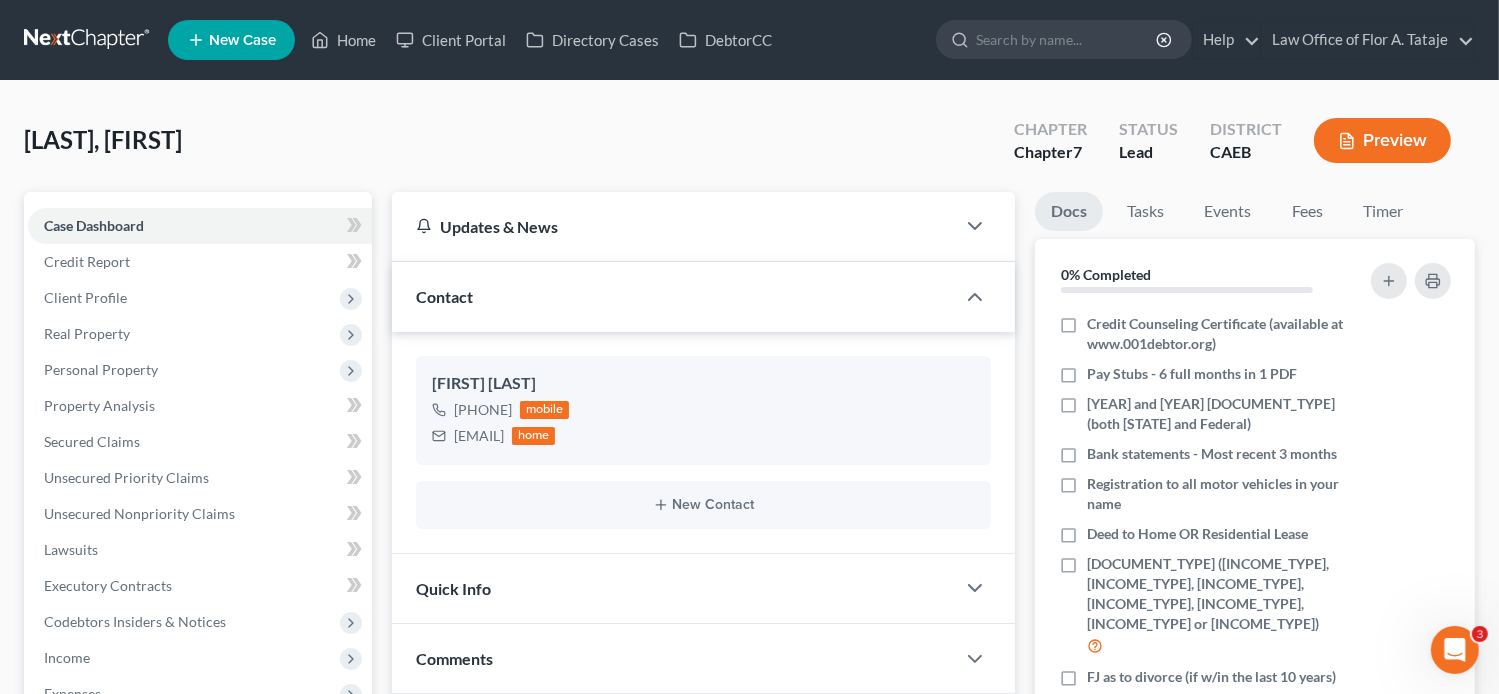 click on "Borjon, Juan Upgraded Chapter Chapter  7 Status Lead District CAEB Preview" at bounding box center [749, 148] 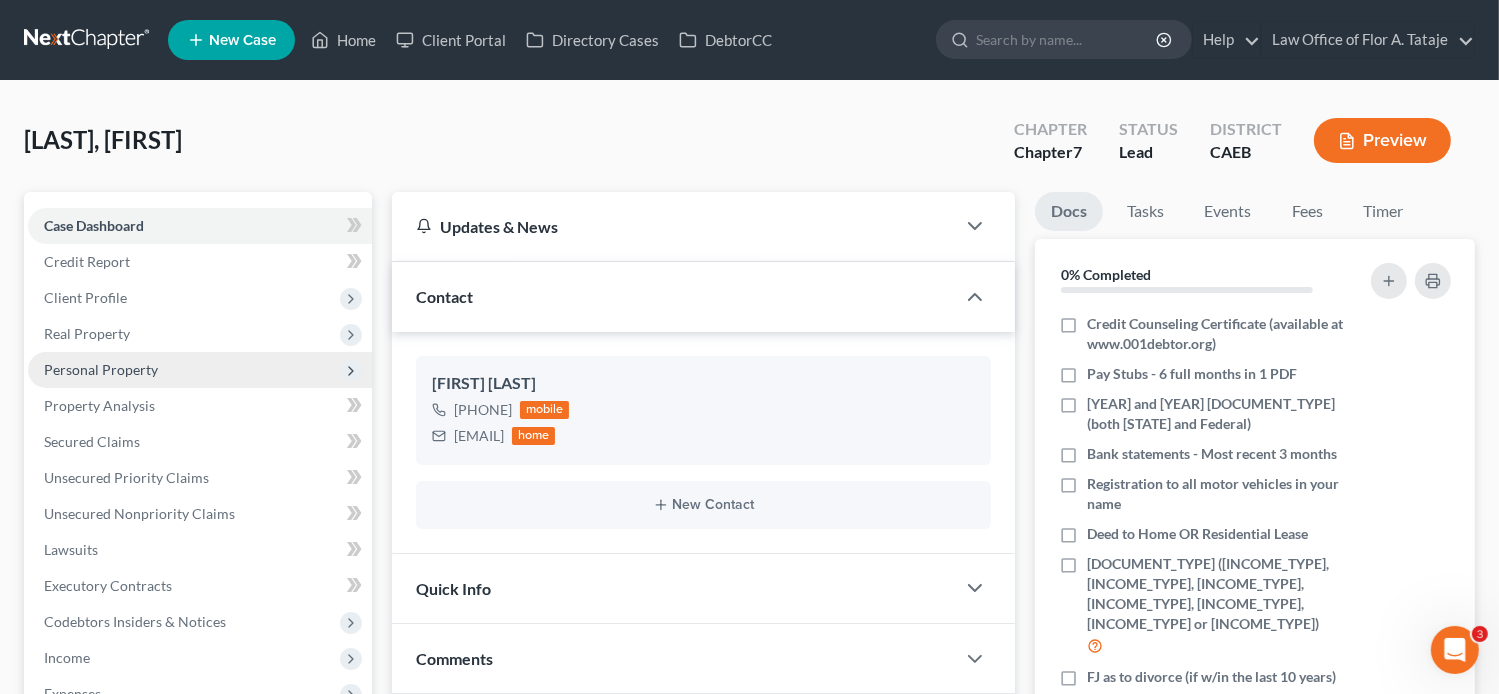 scroll, scrollTop: 256, scrollLeft: 0, axis: vertical 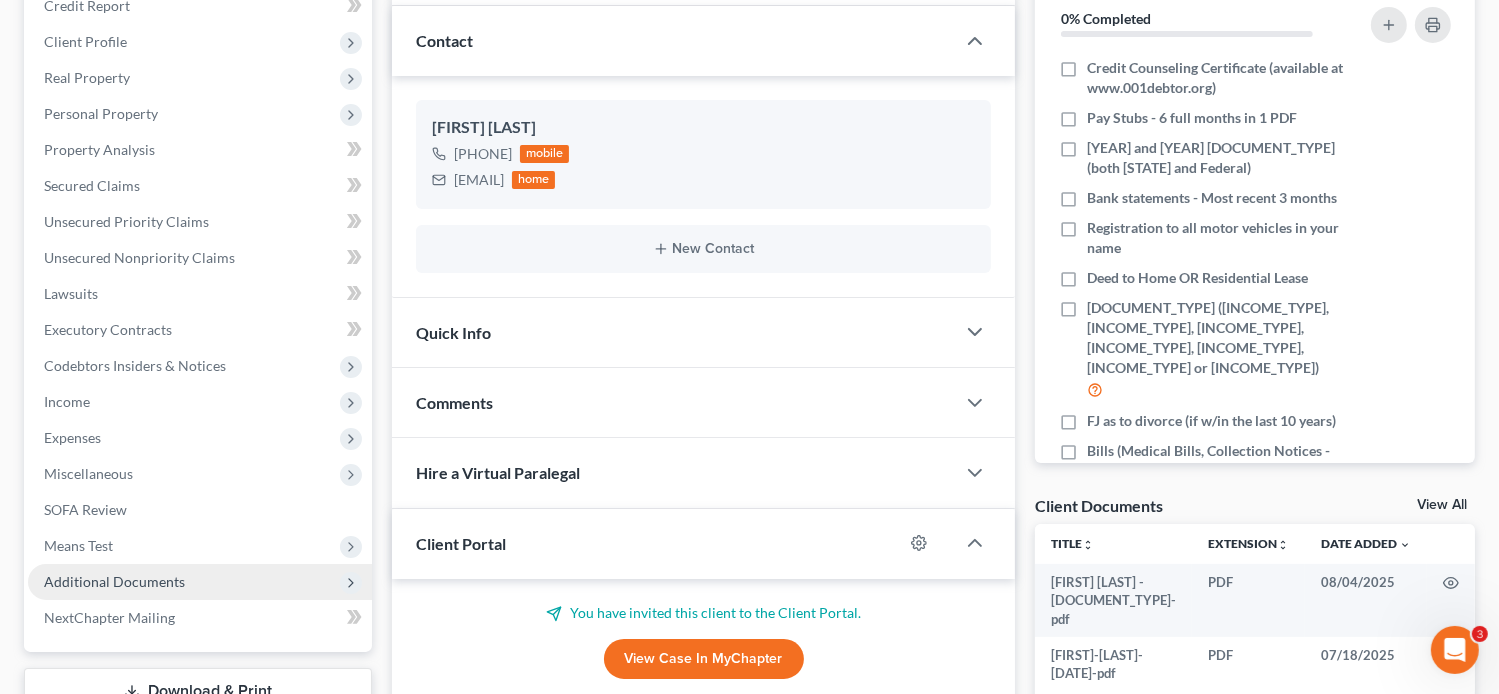 click on "Additional Documents" at bounding box center (114, 581) 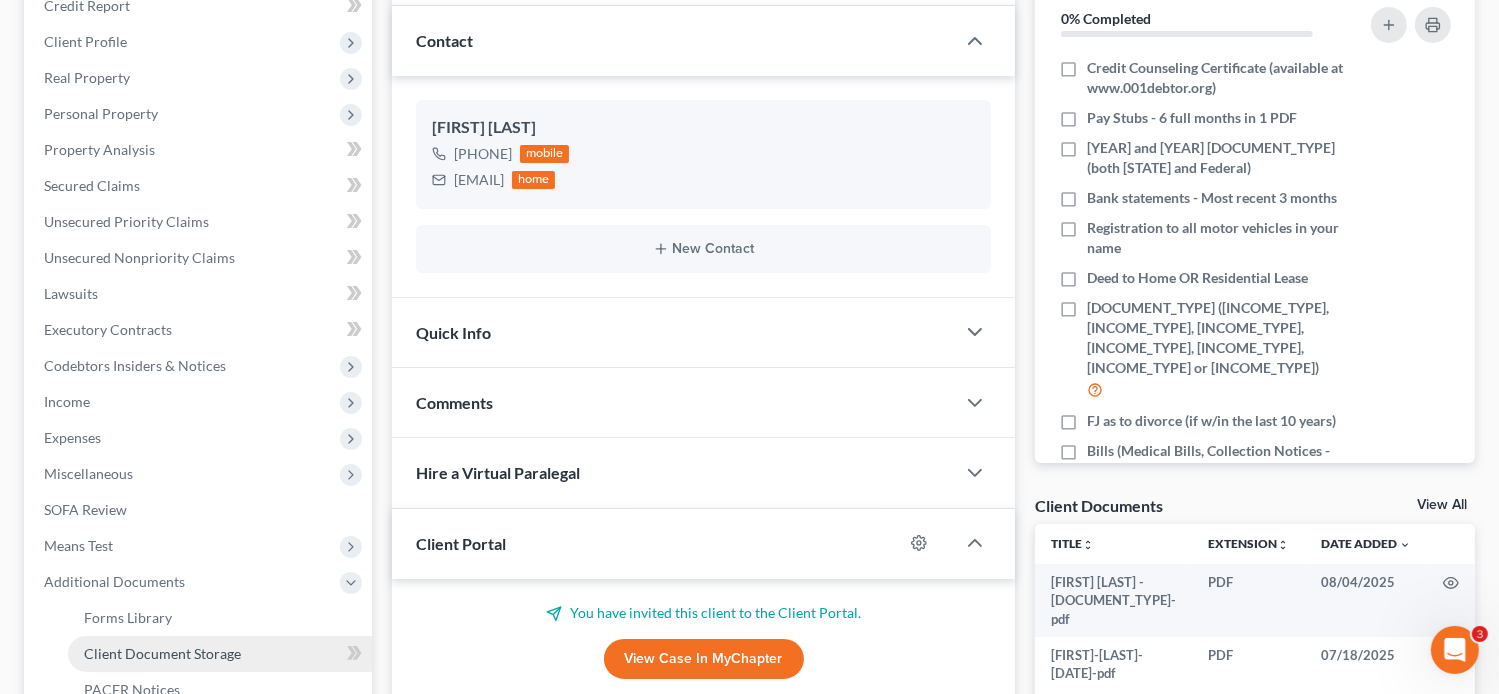 click on "Client Document Storage" at bounding box center [162, 653] 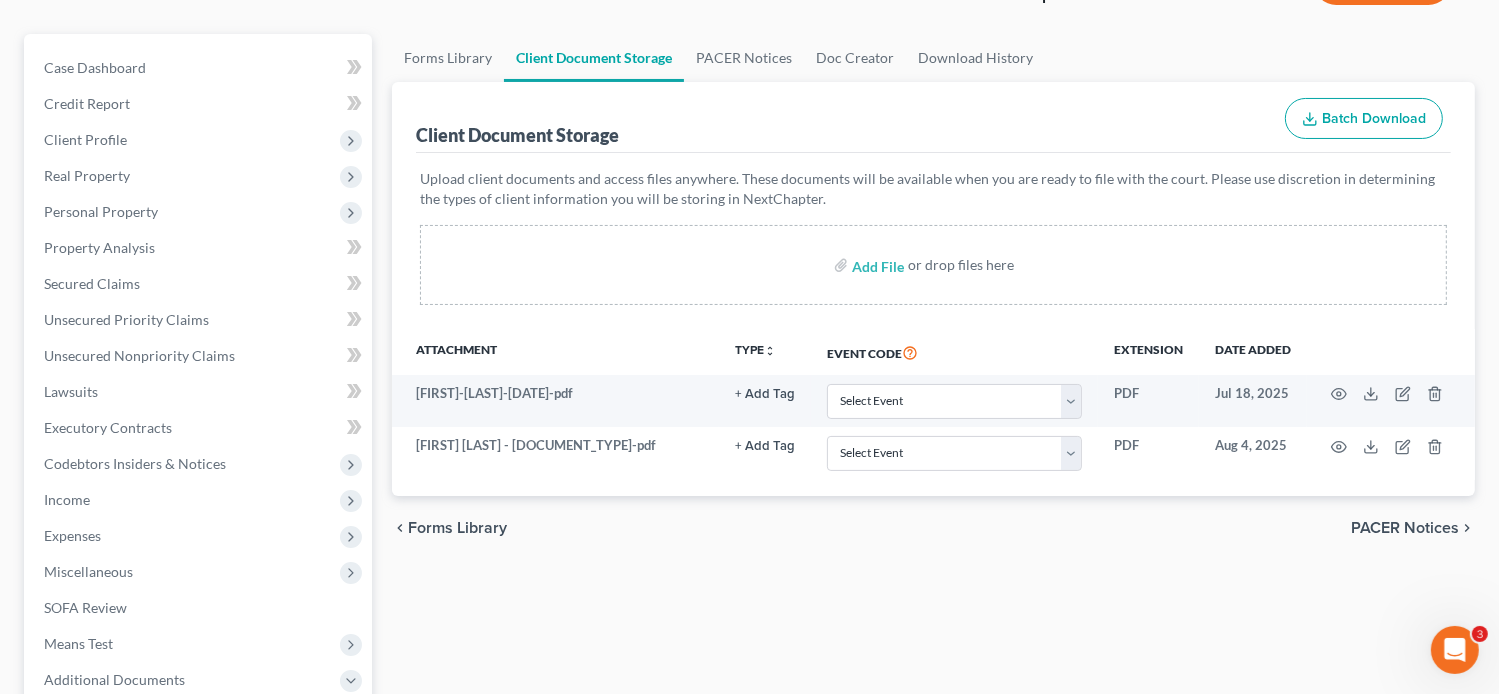 scroll, scrollTop: 0, scrollLeft: 0, axis: both 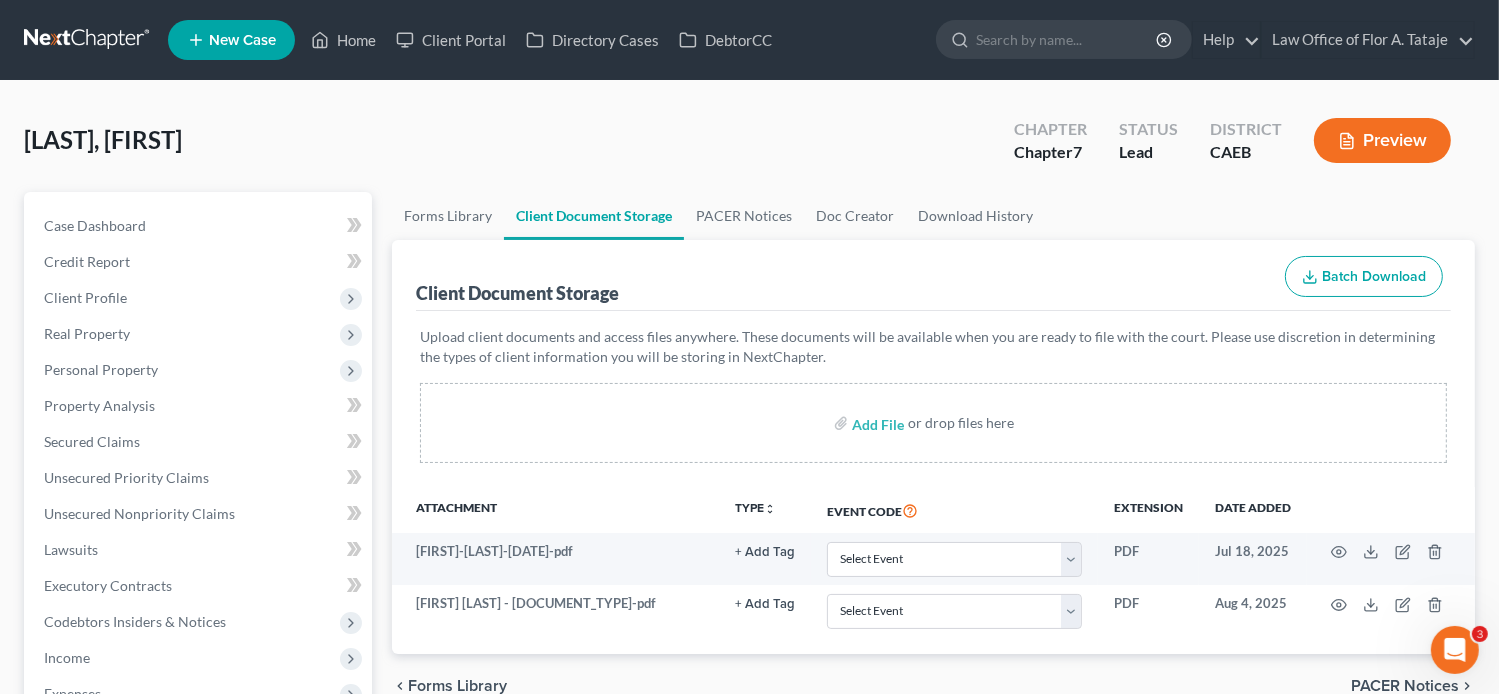 click on "Borjon, Juan Upgraded Chapter Chapter  7 Status Lead District CAEB Preview" at bounding box center [749, 148] 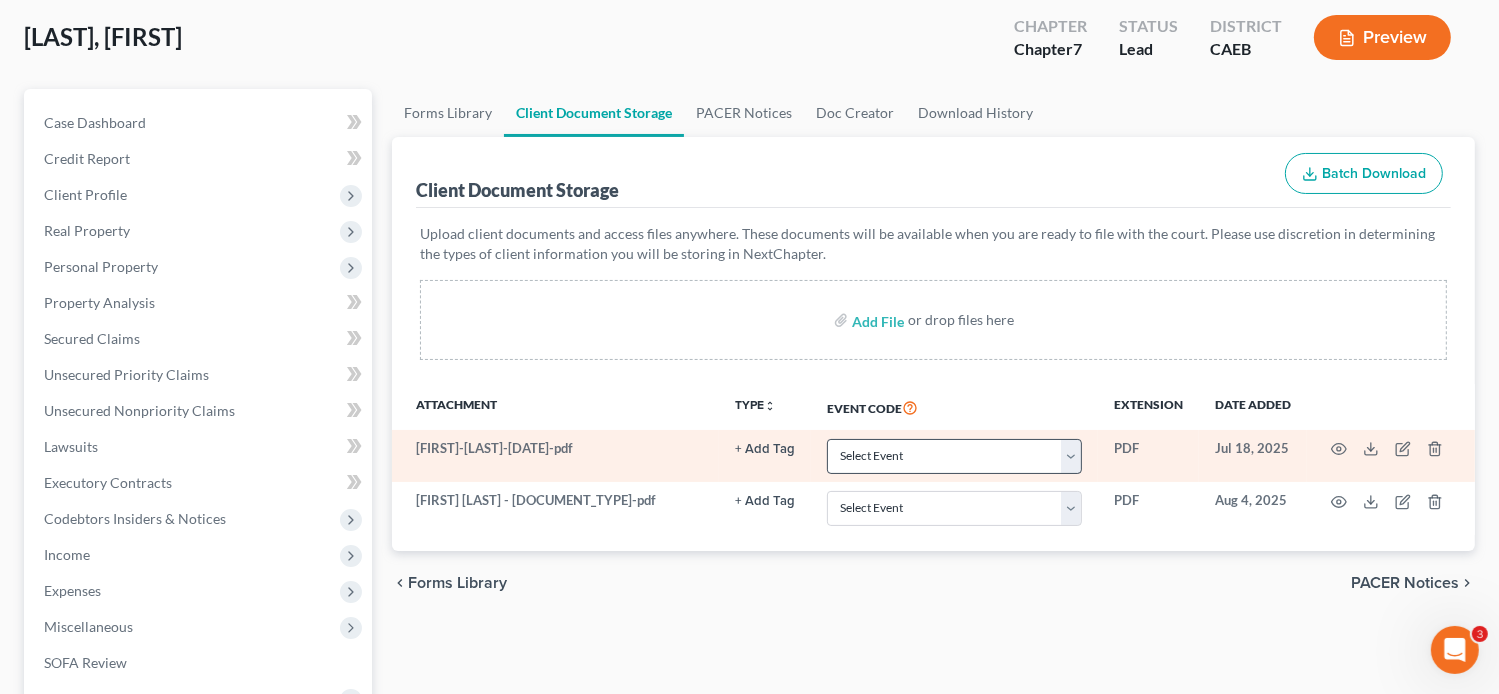 scroll, scrollTop: 0, scrollLeft: 0, axis: both 